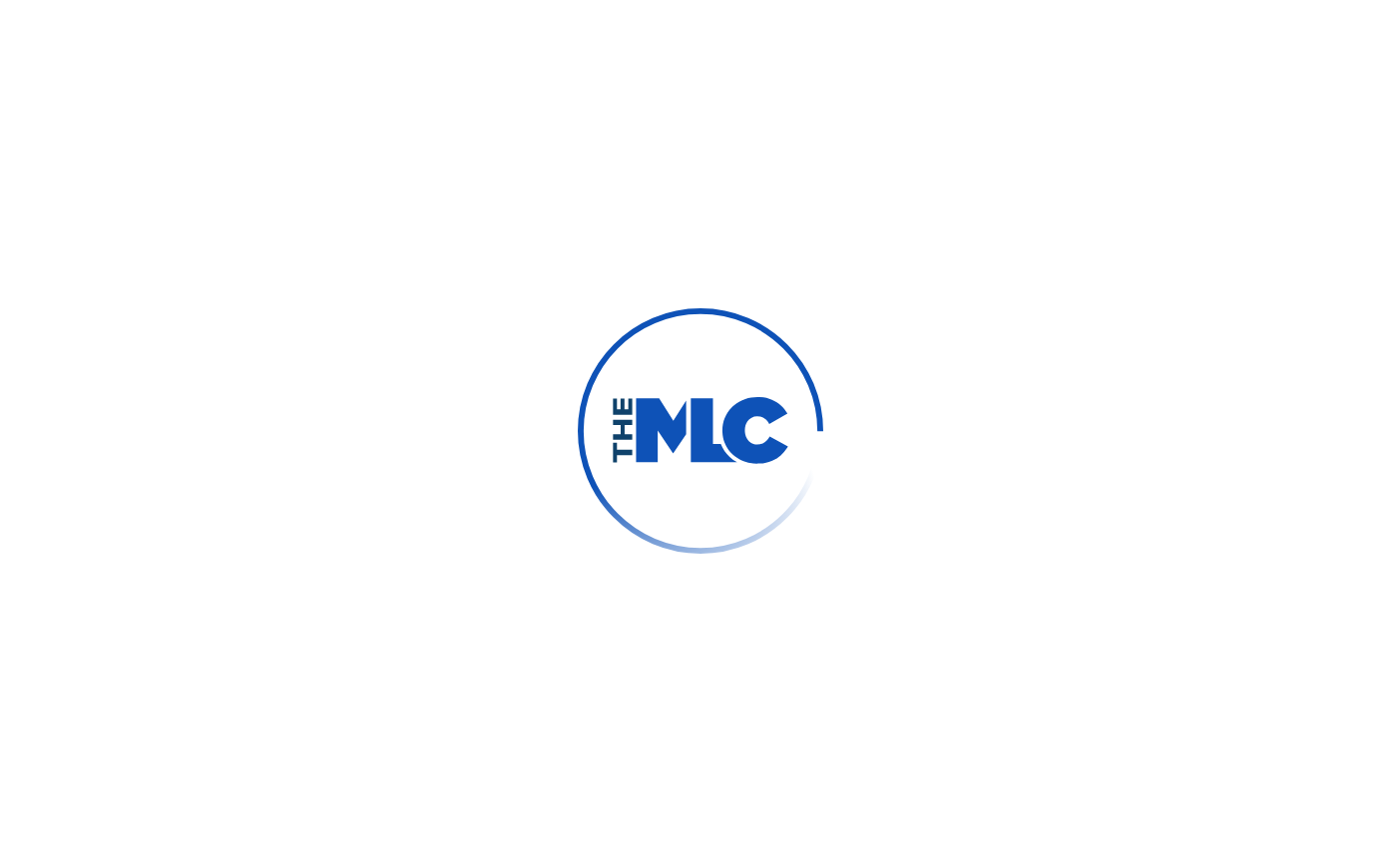 scroll, scrollTop: 0, scrollLeft: 0, axis: both 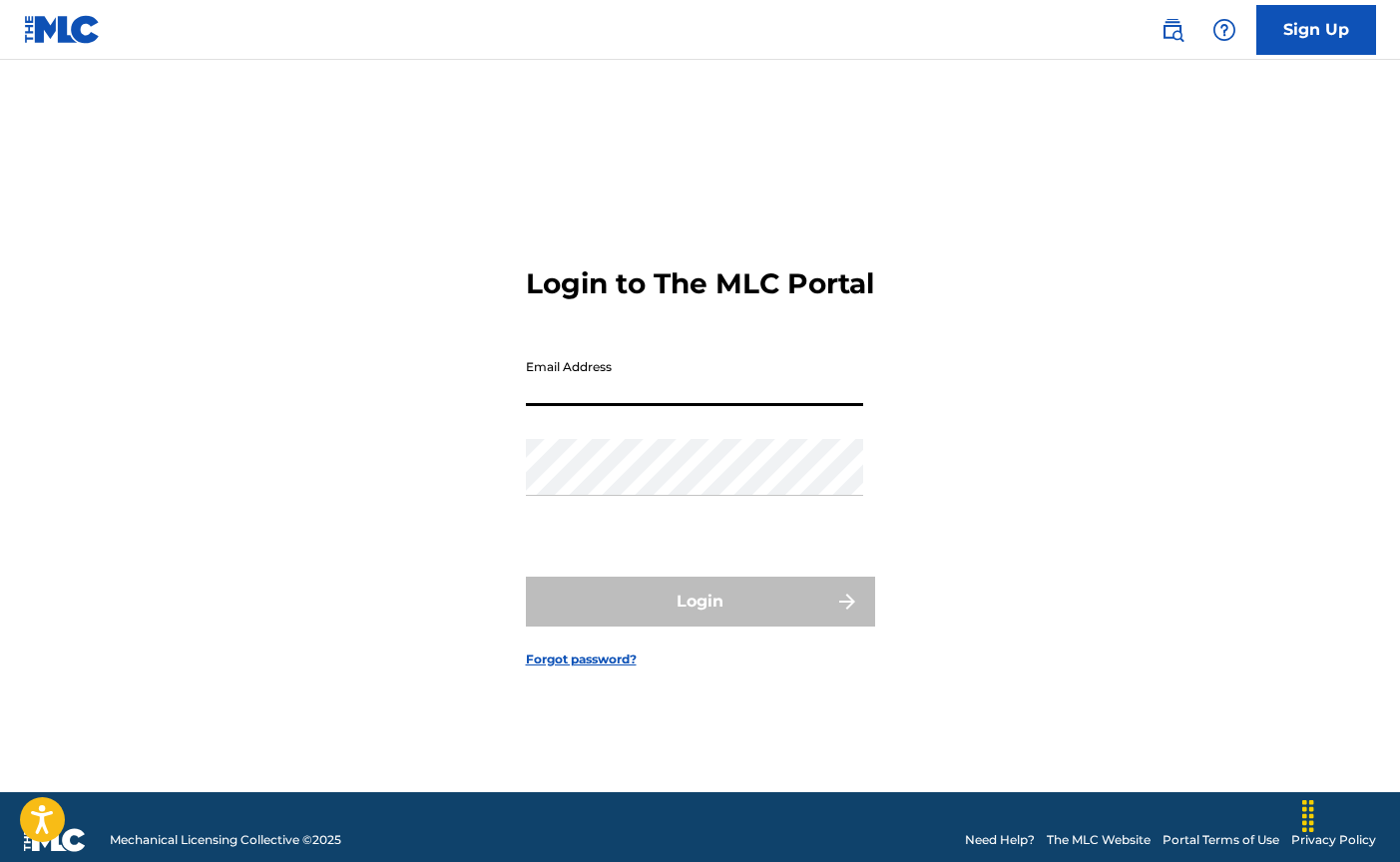 click on "Email Address" at bounding box center [695, 377] 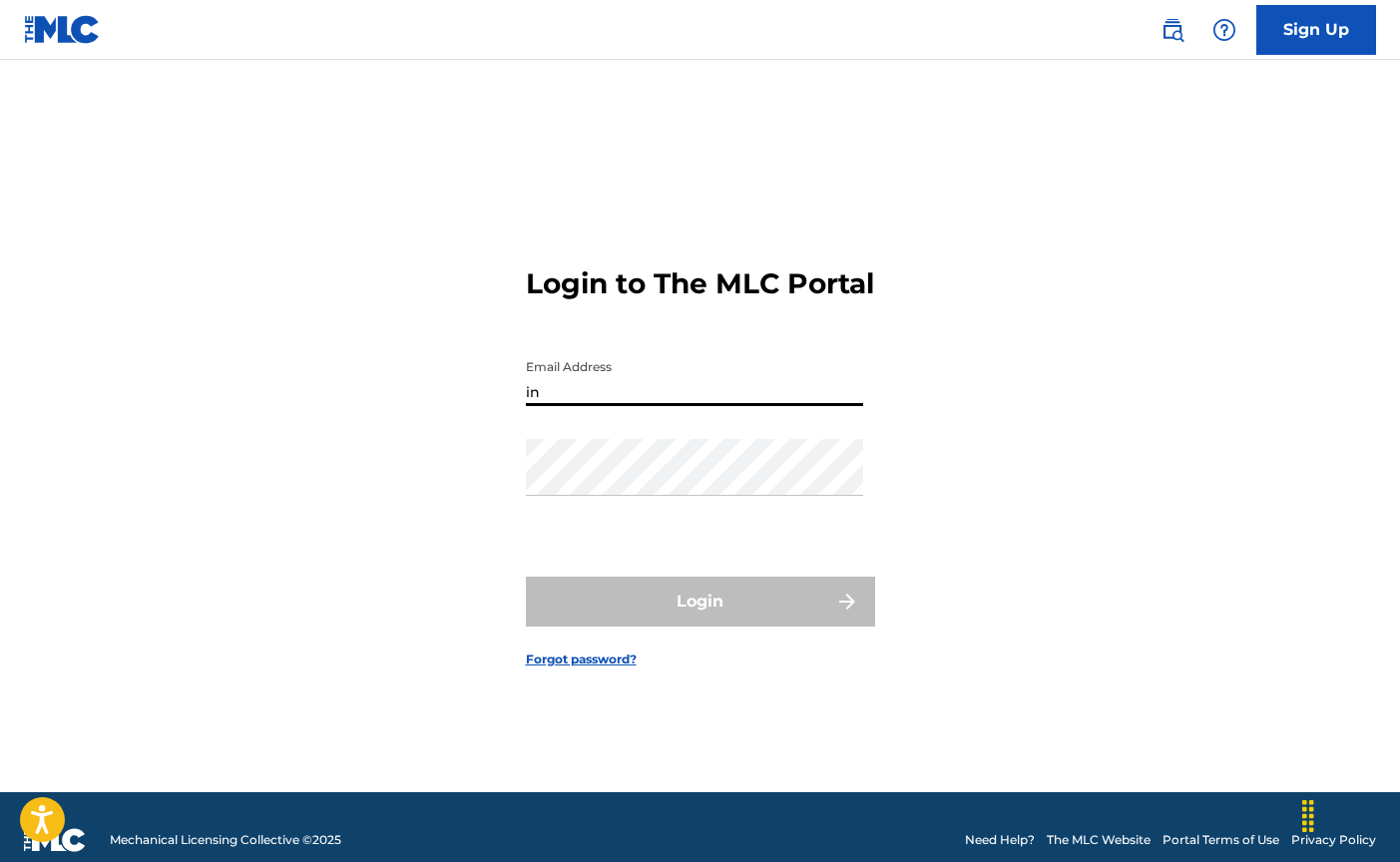 type on "info@ctsomusic.com" 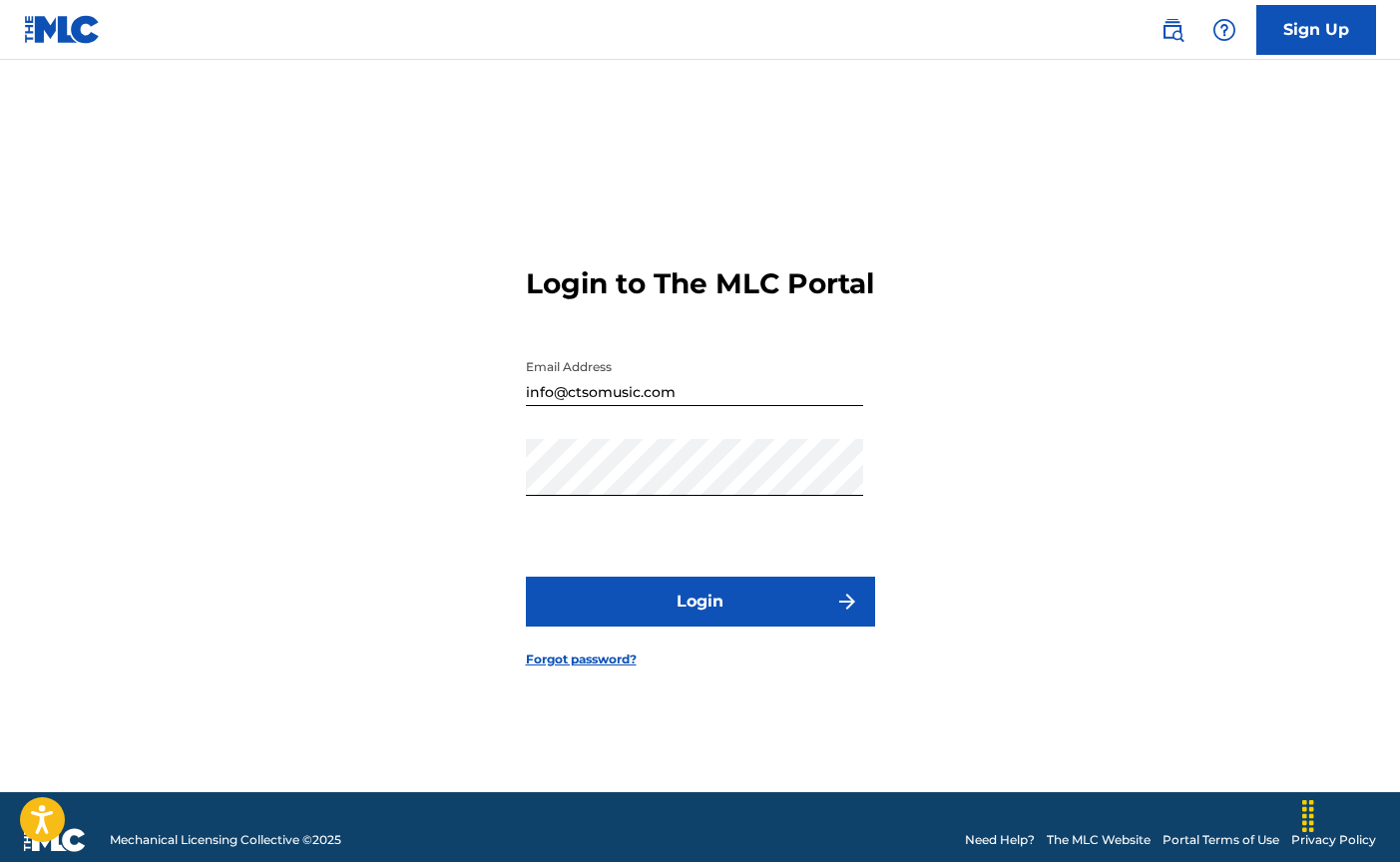 click on "Login" at bounding box center [700, 602] 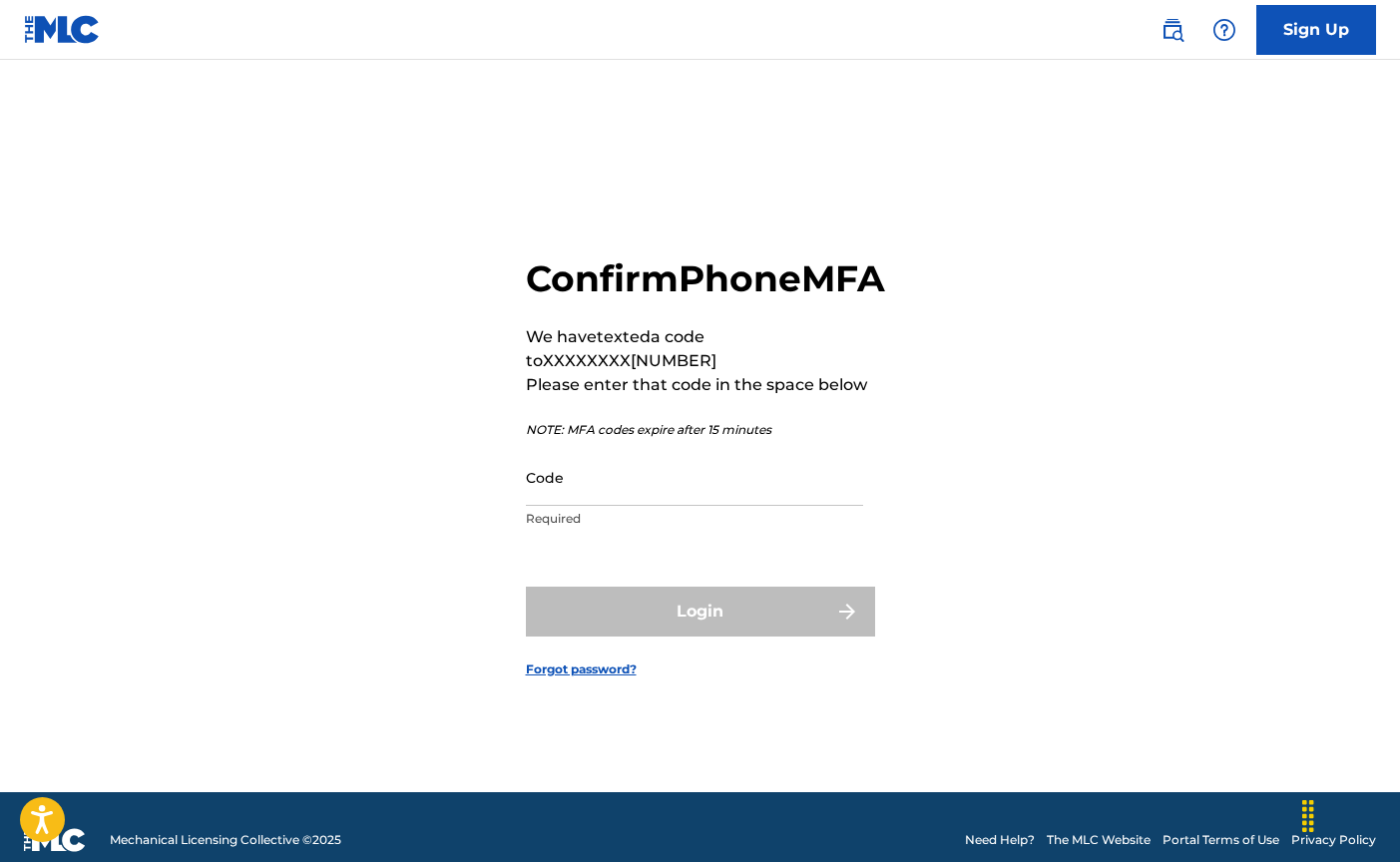 click on "Code Required" at bounding box center [695, 494] 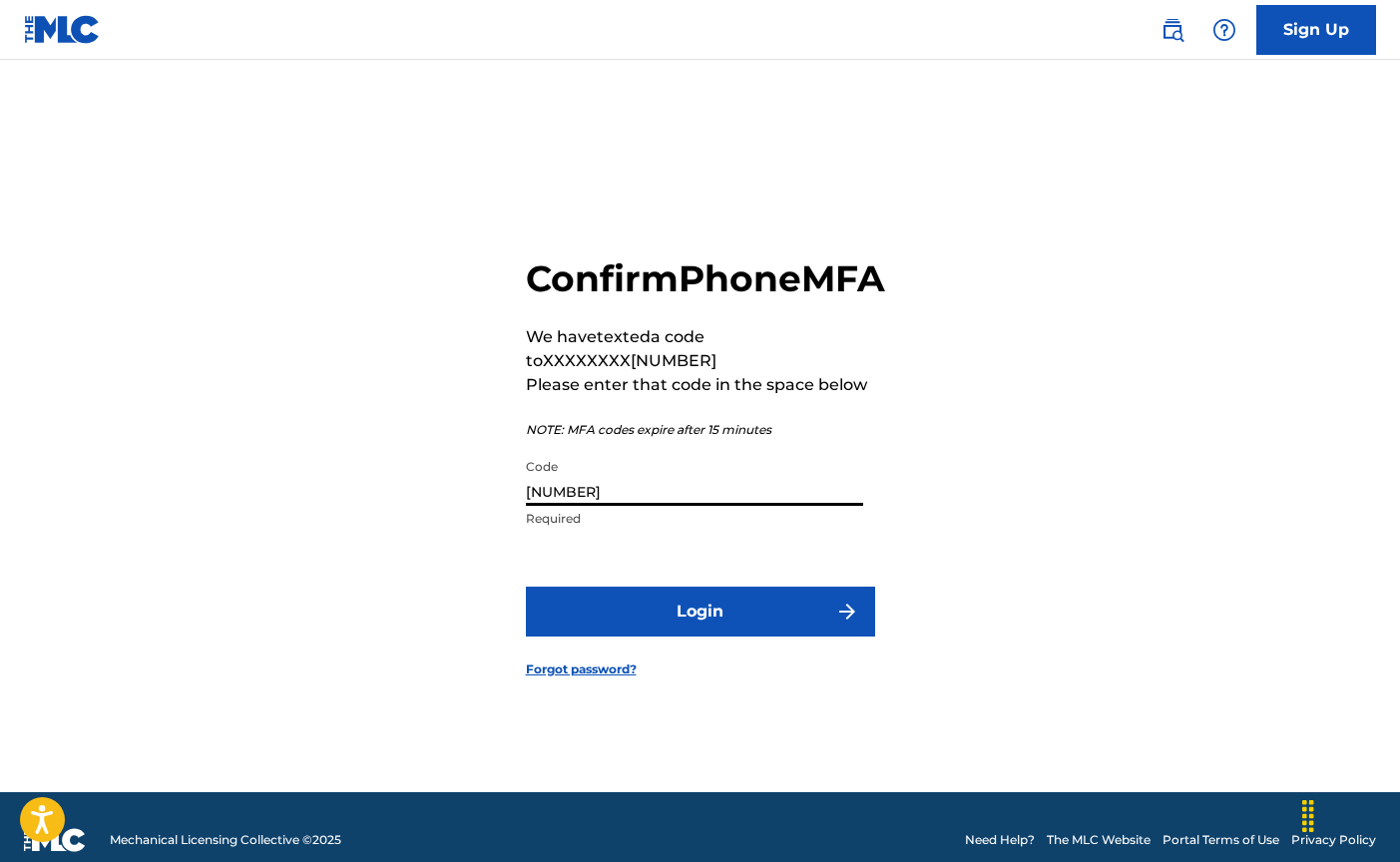 type on "[NUMBER]" 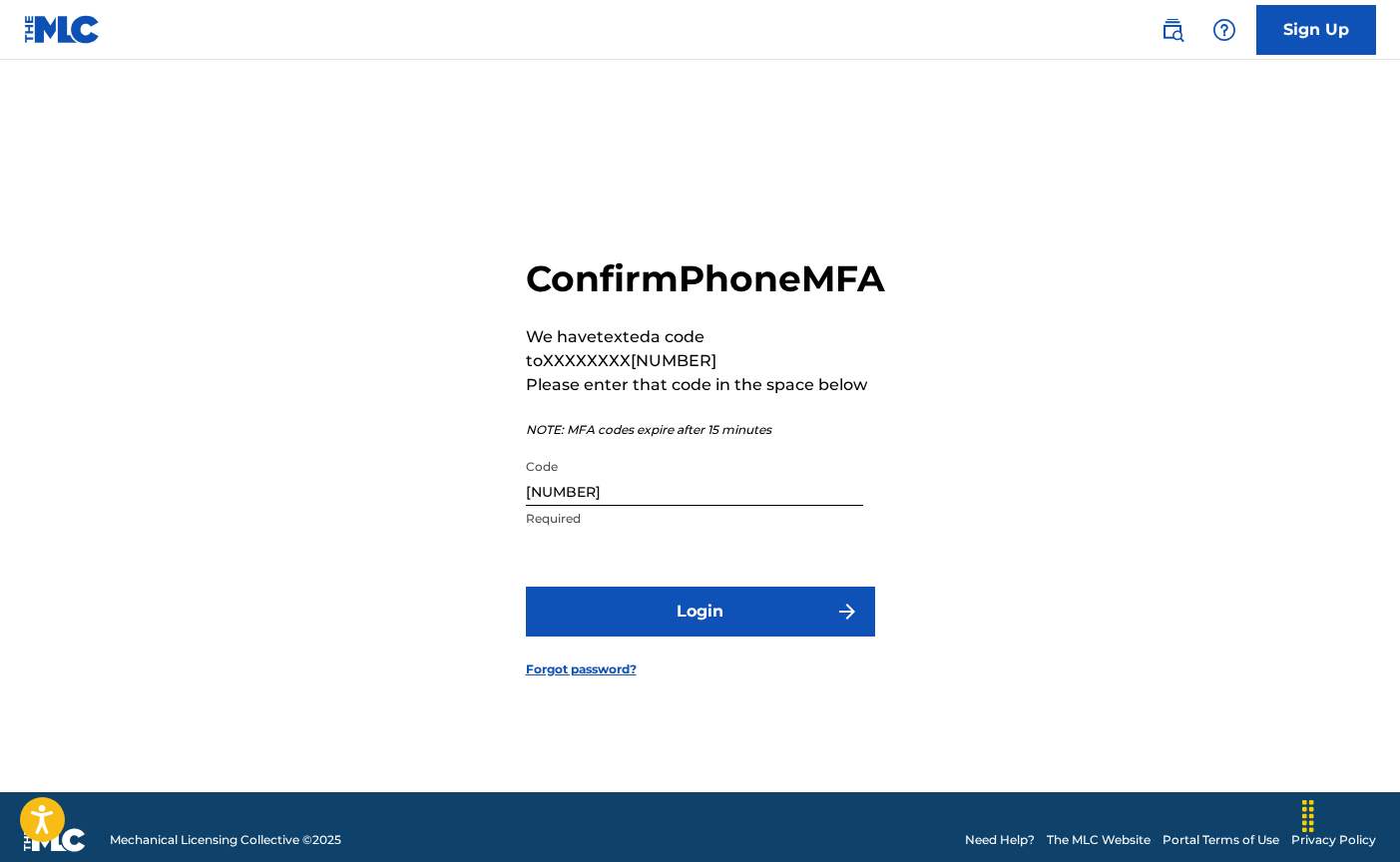click on "Login" at bounding box center [700, 612] 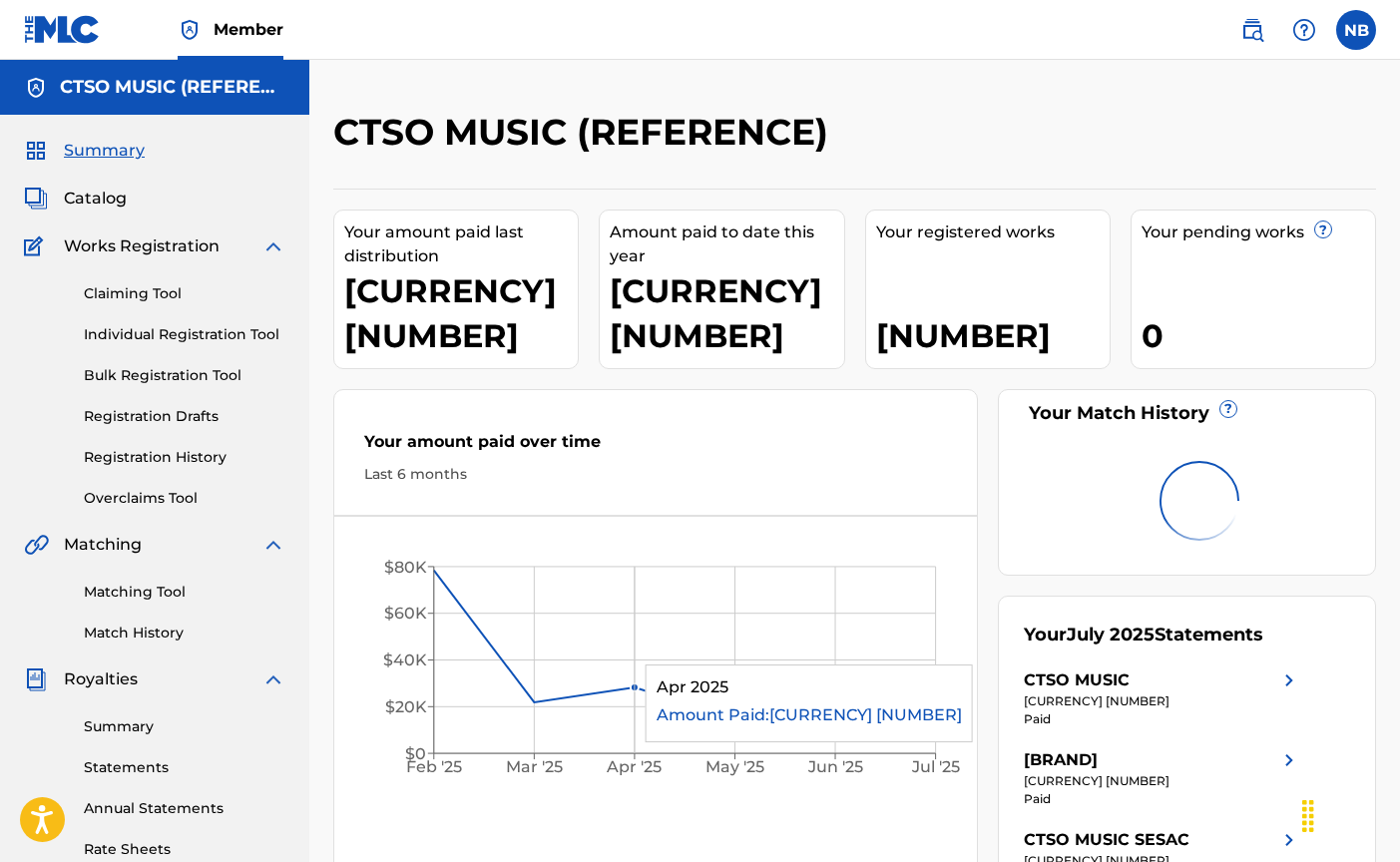 scroll, scrollTop: 0, scrollLeft: 0, axis: both 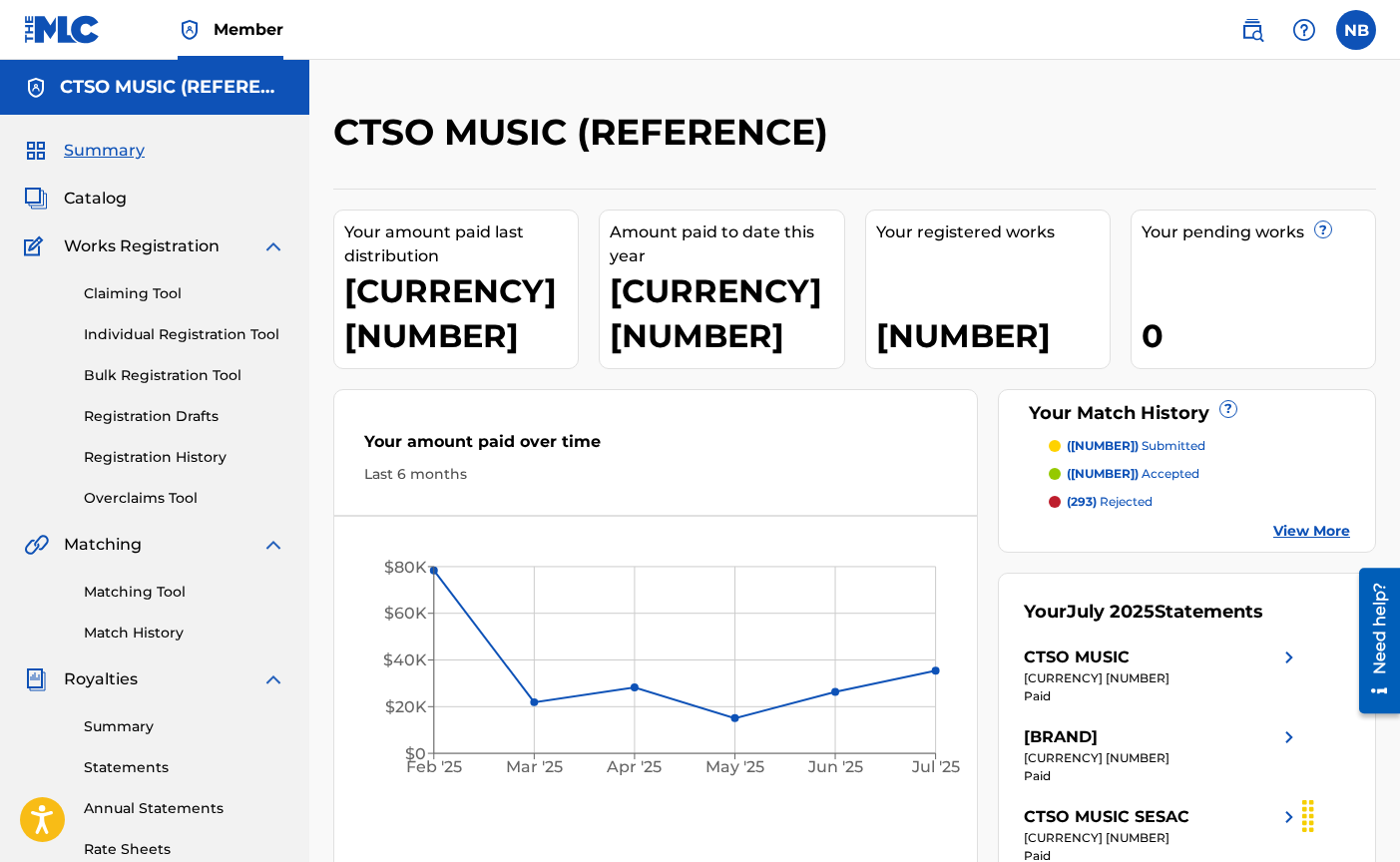 click on "Overclaims Tool" at bounding box center [185, 498] 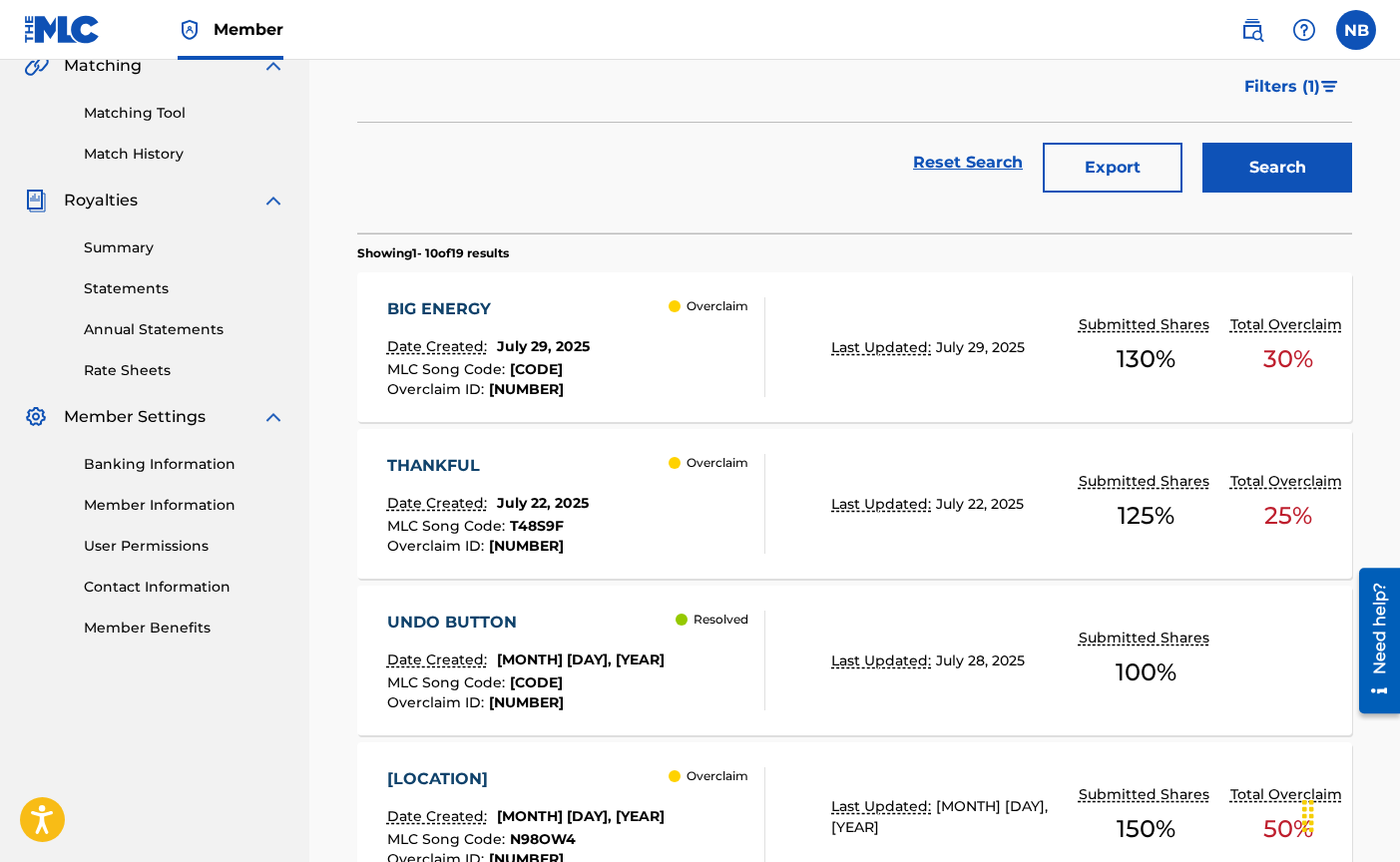 scroll, scrollTop: 480, scrollLeft: 0, axis: vertical 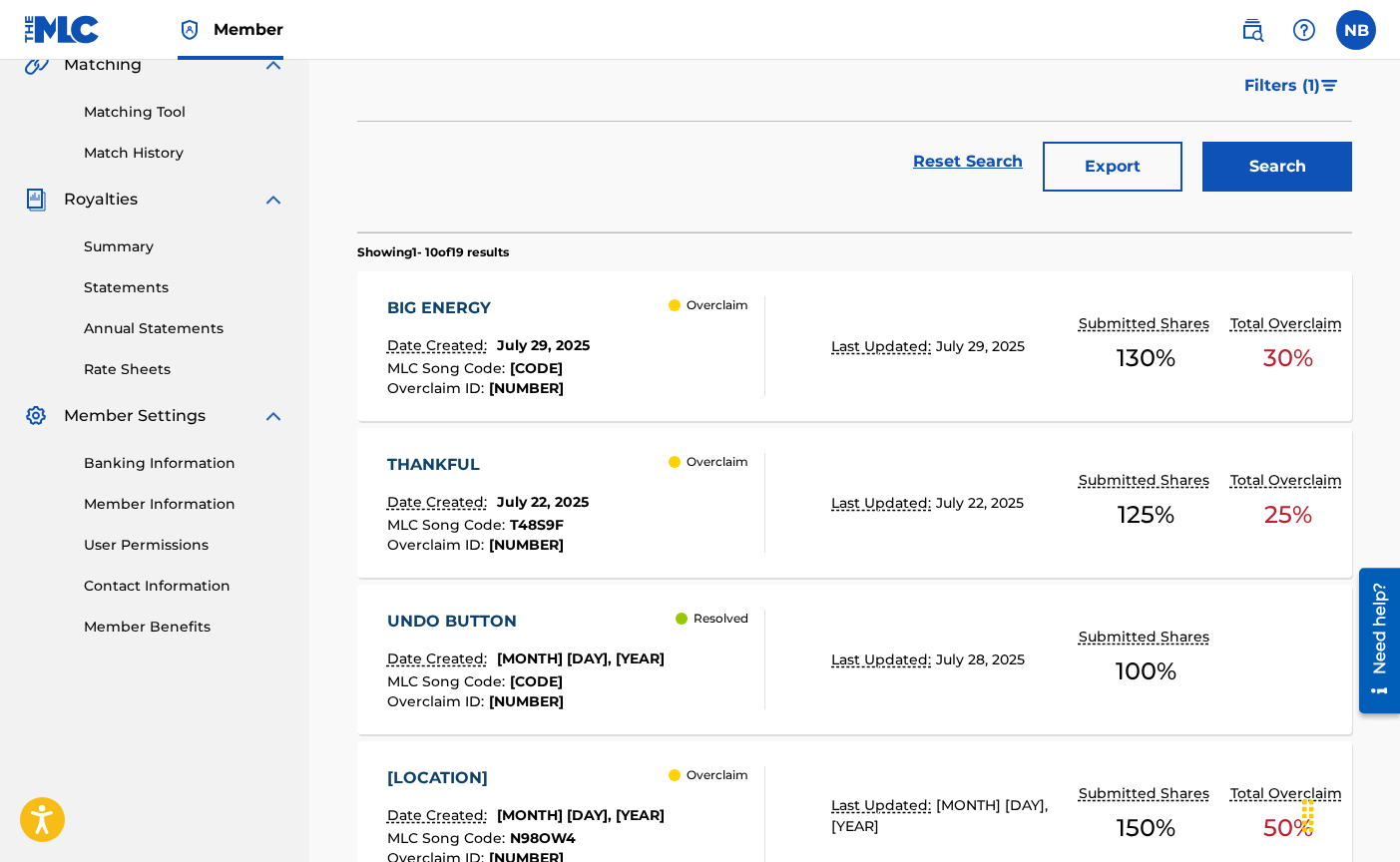 click on "BIG ENERGY" at bounding box center (488, 308) 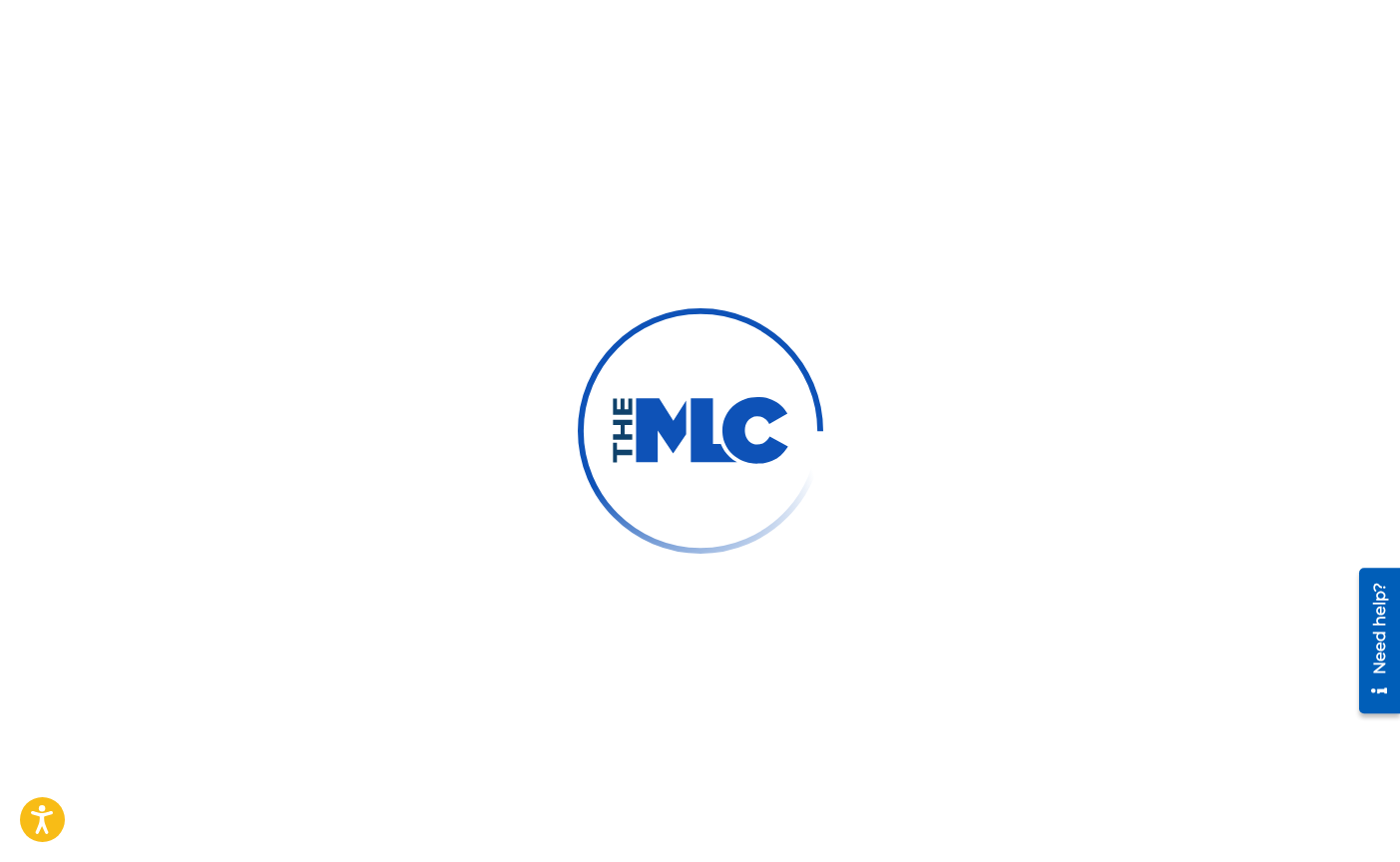 scroll, scrollTop: 0, scrollLeft: 0, axis: both 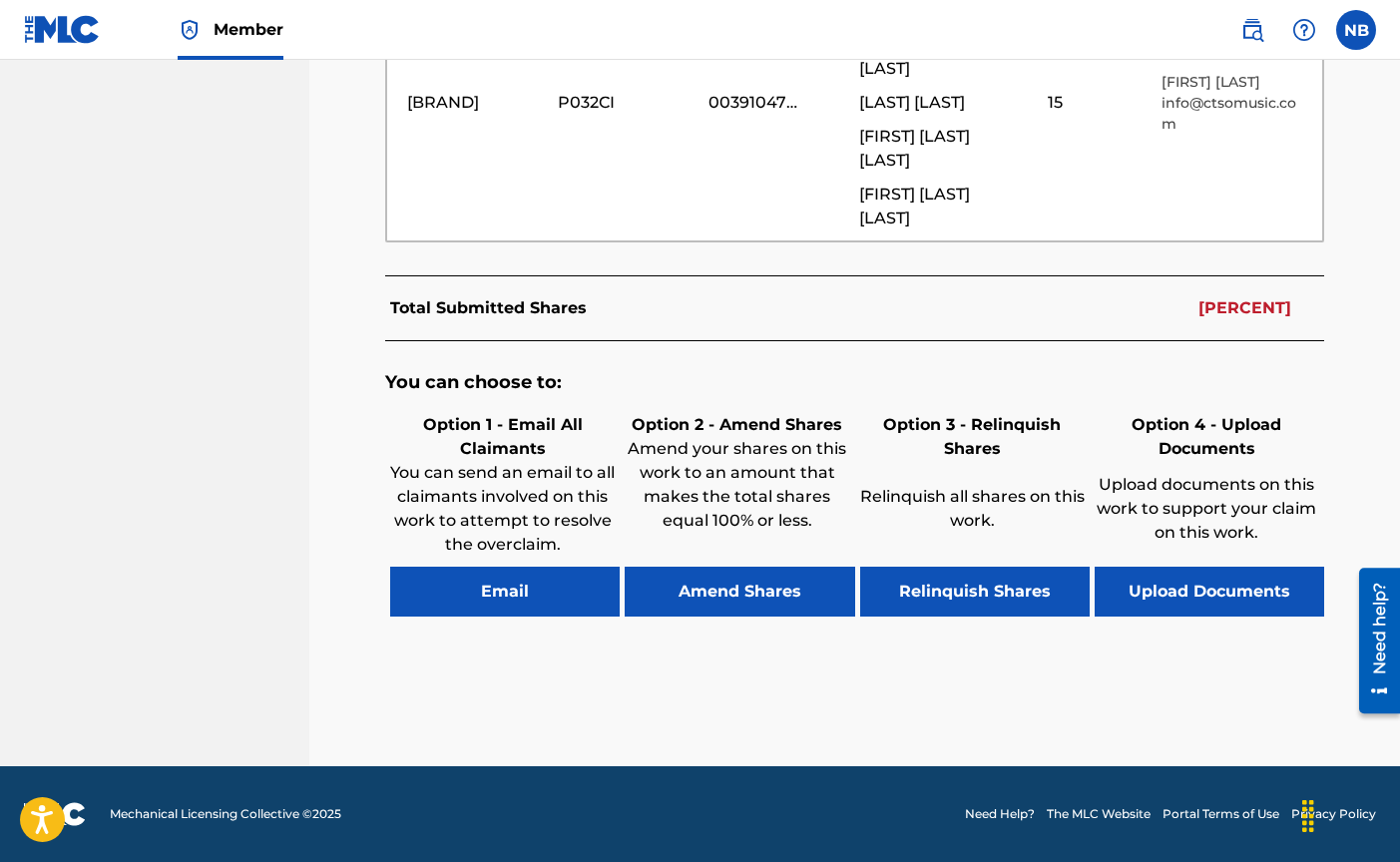 click on "Upload Documents" at bounding box center (1209, 592) 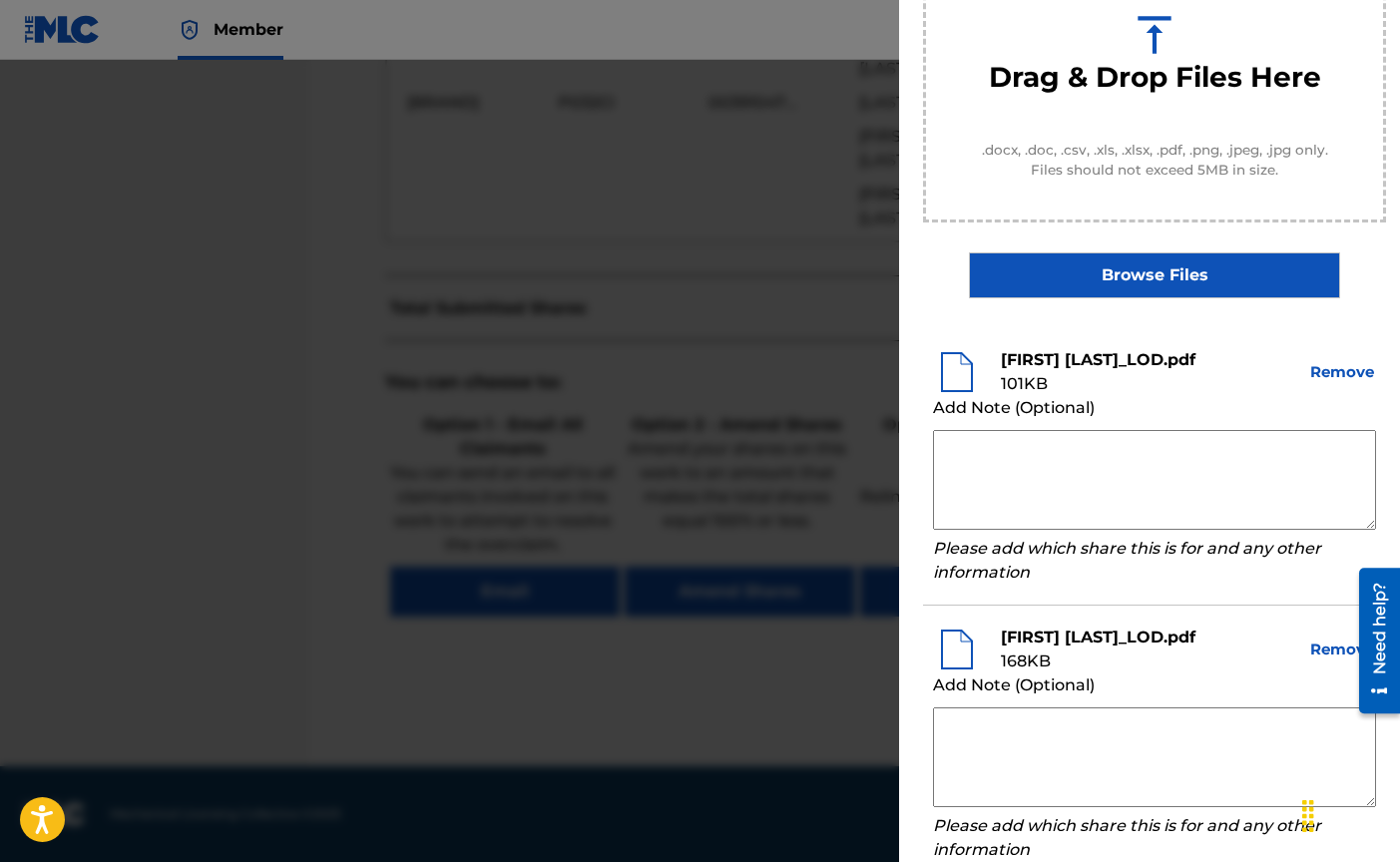 scroll, scrollTop: 291, scrollLeft: 0, axis: vertical 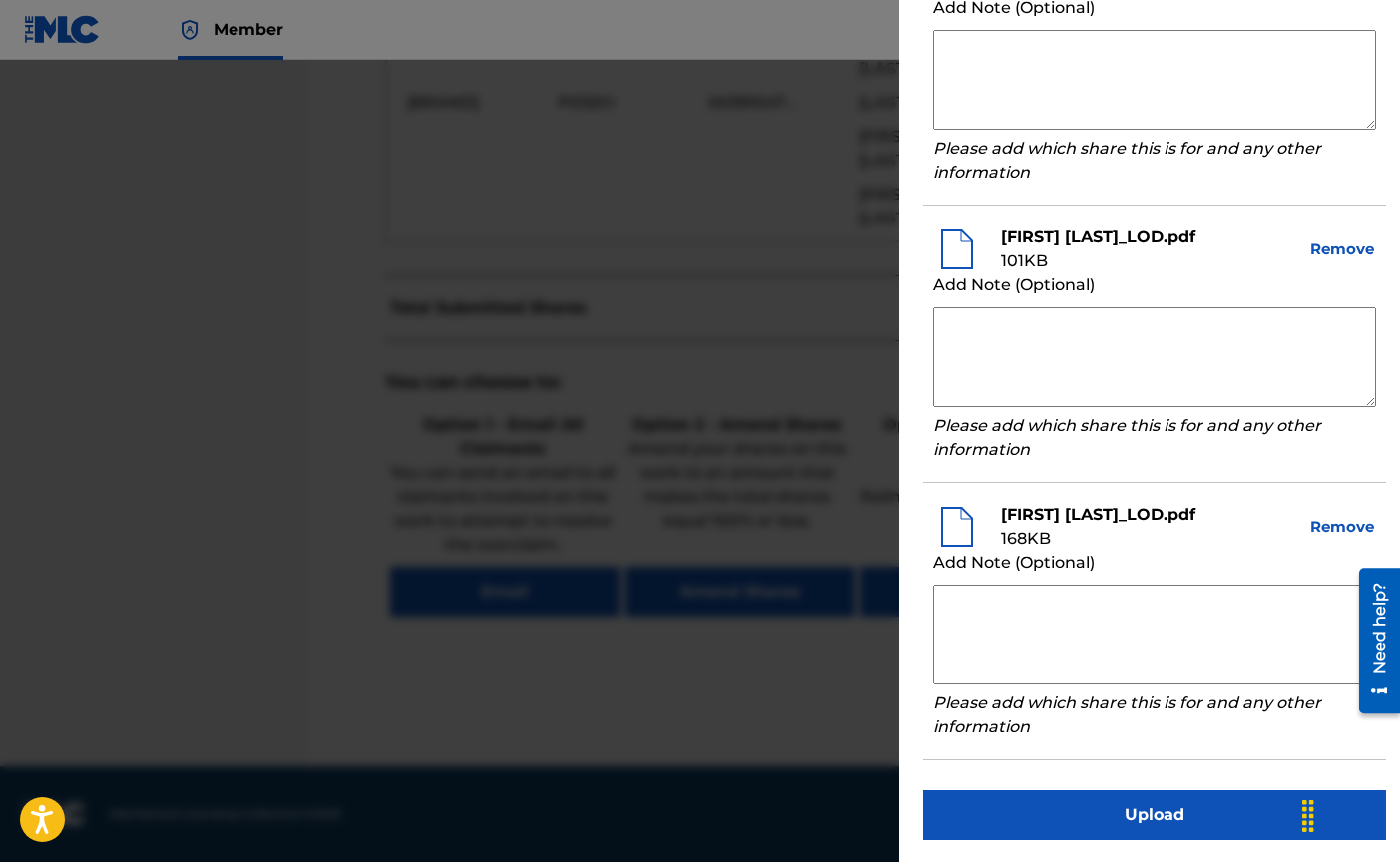 click on "Upload" at bounding box center (1155, 815) 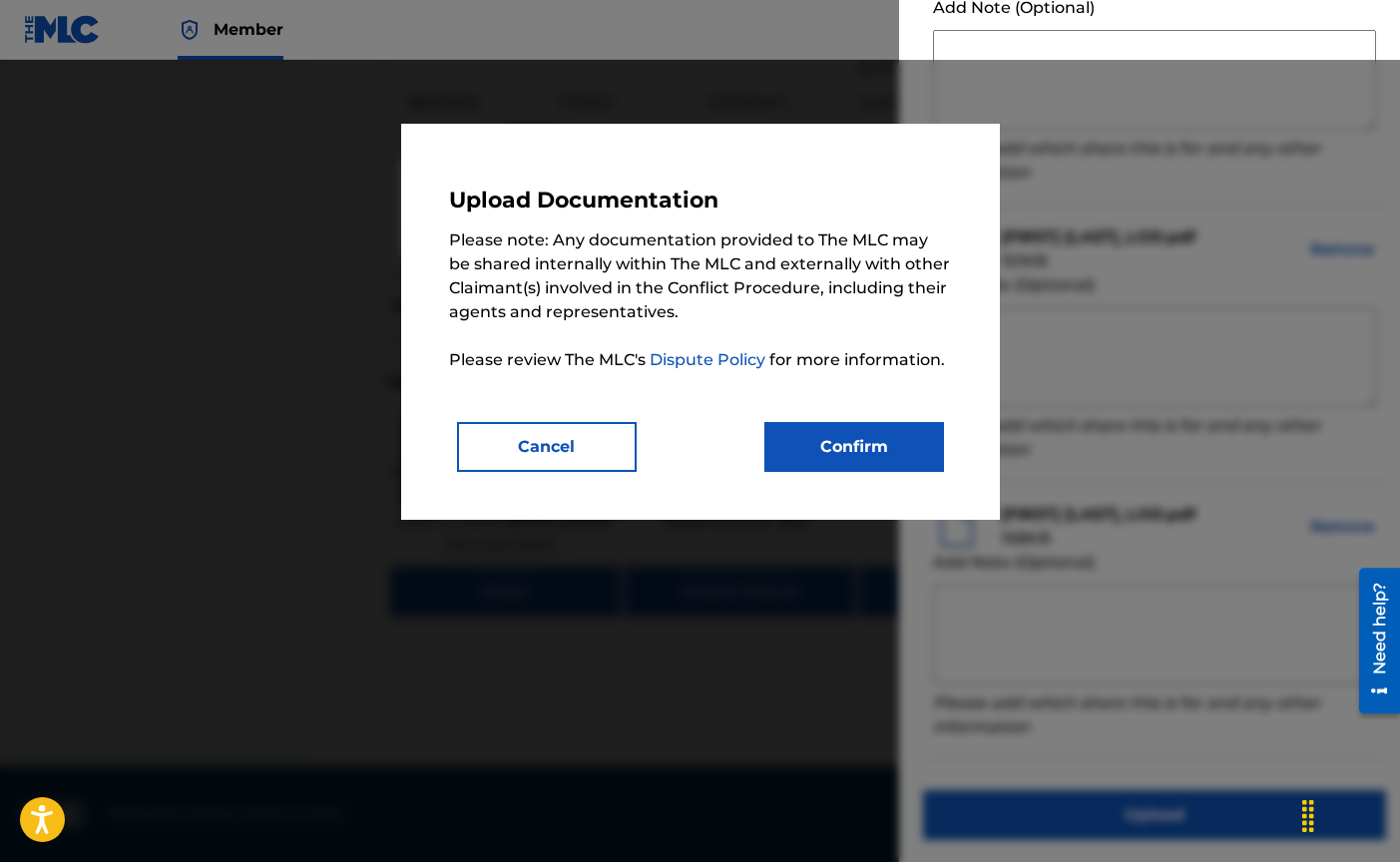 click on "Confirm" at bounding box center (854, 447) 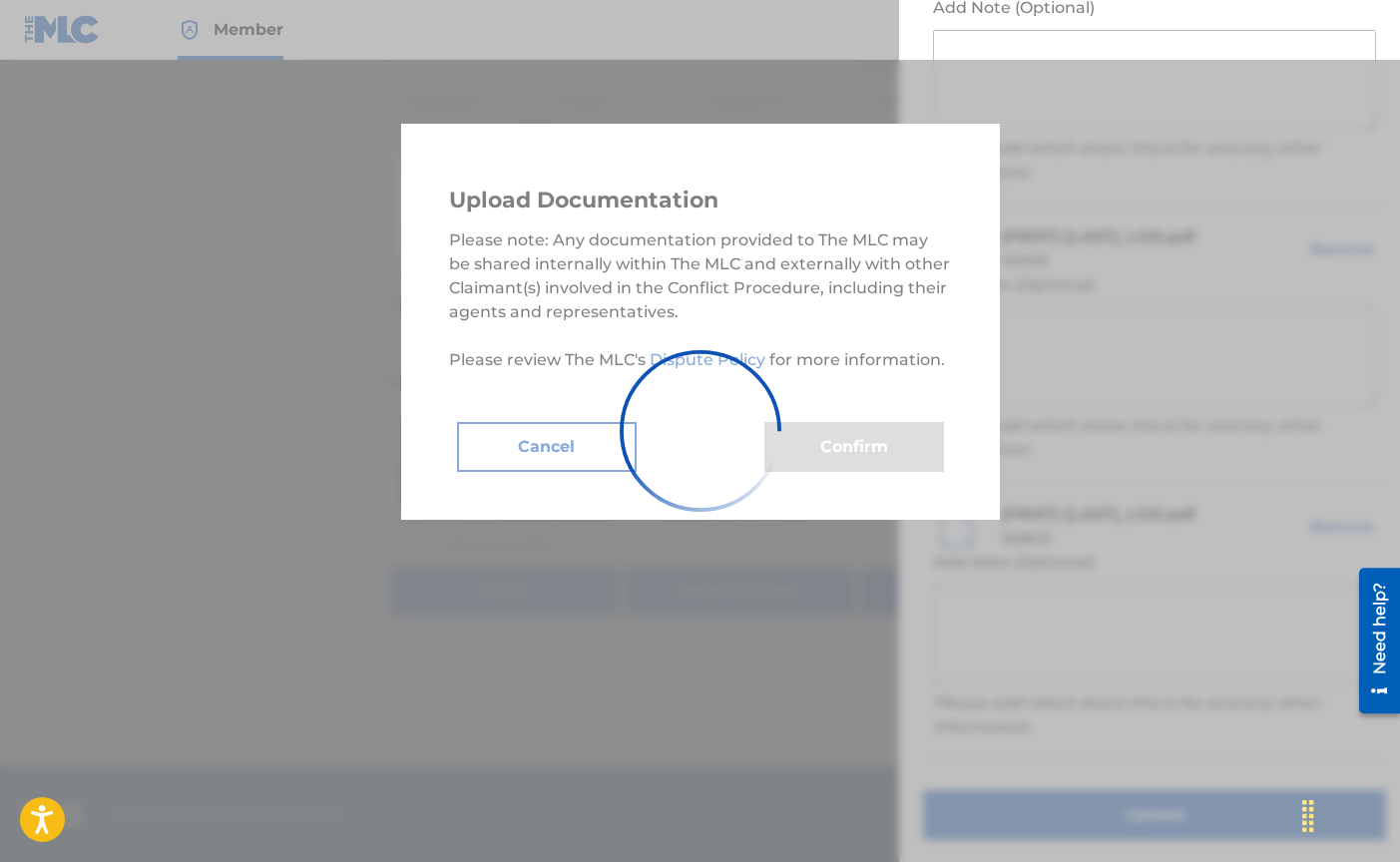 scroll, scrollTop: 182, scrollLeft: 0, axis: vertical 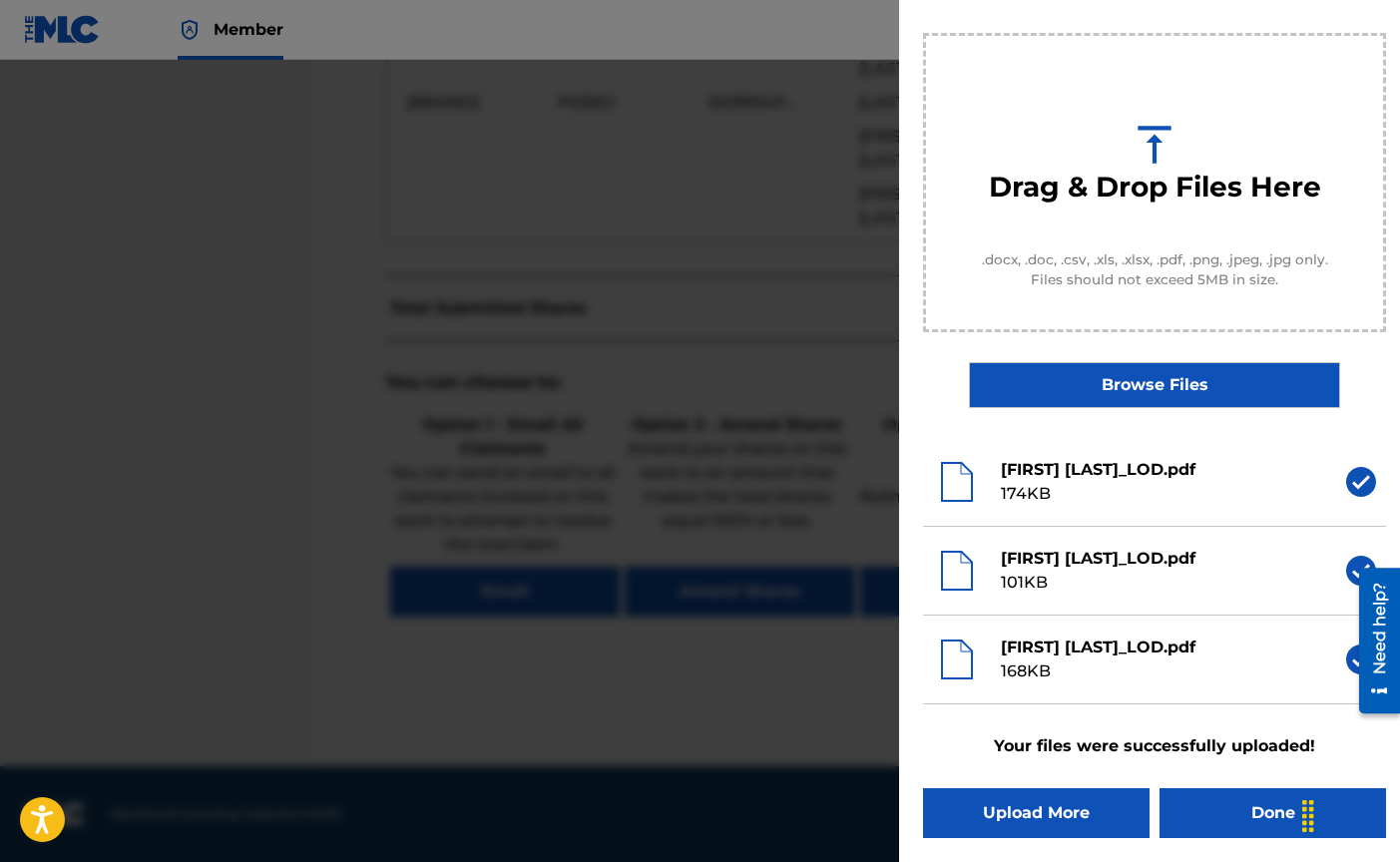 click on "Done" at bounding box center (1272, 813) 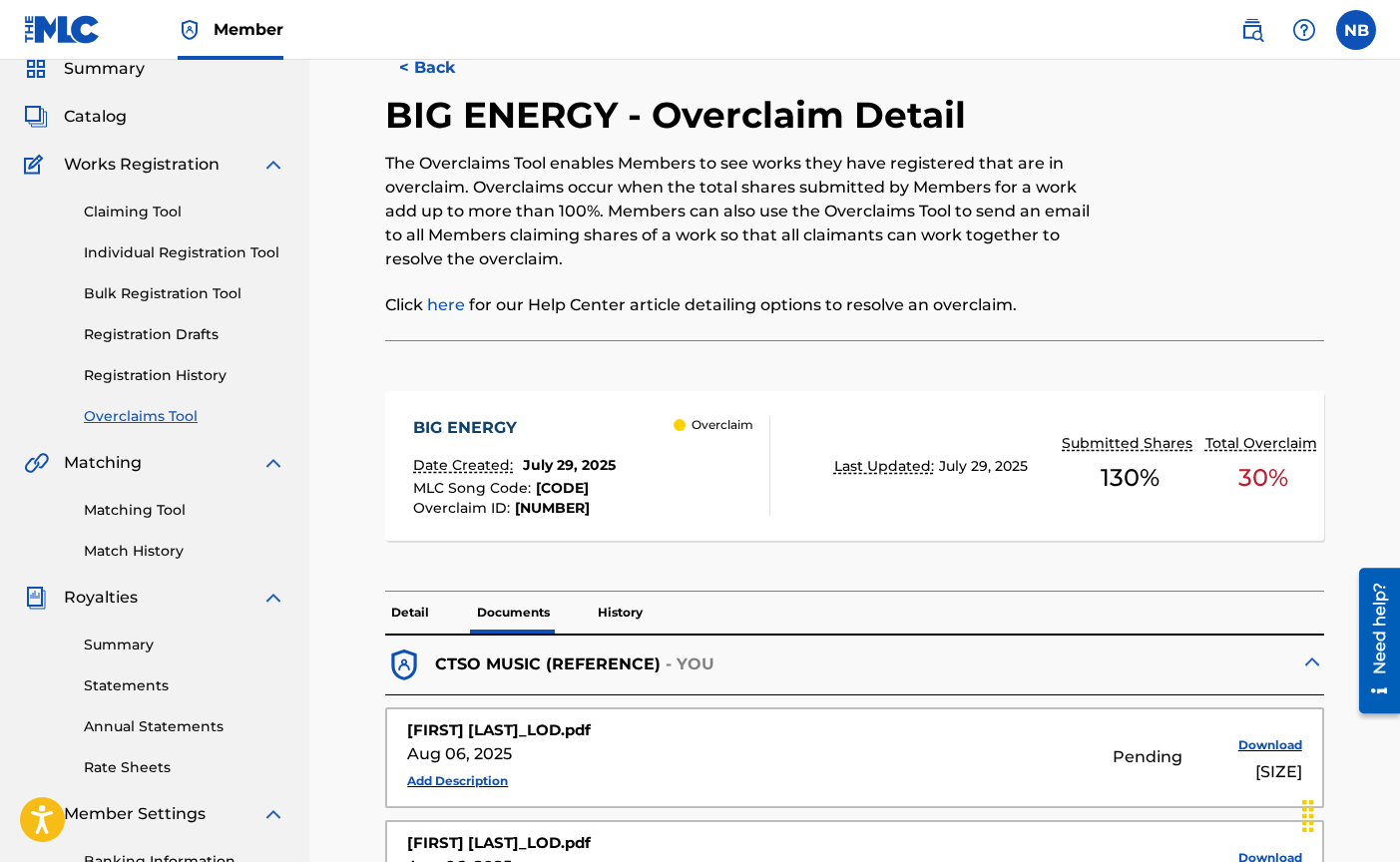 scroll, scrollTop: 0, scrollLeft: 0, axis: both 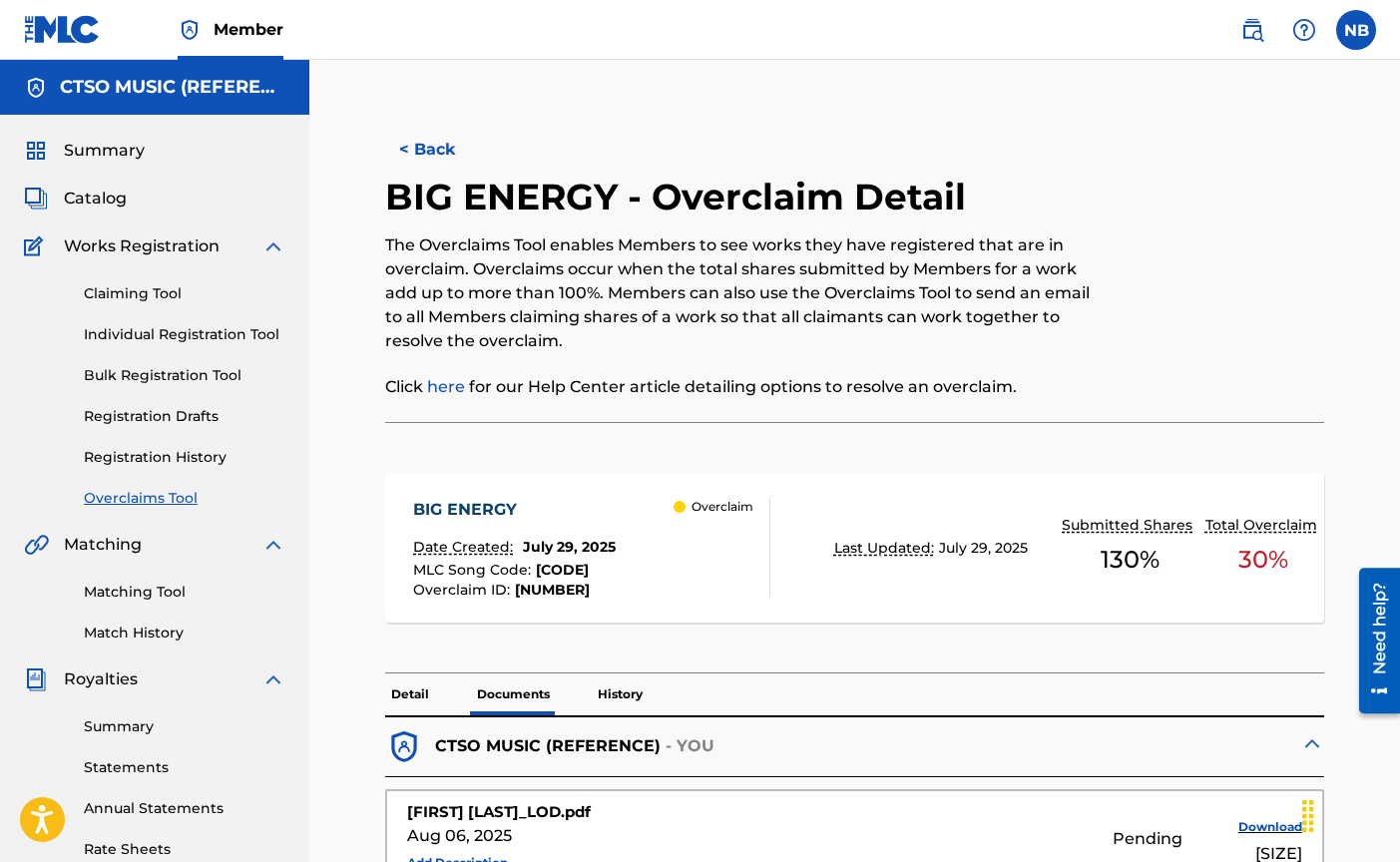 click on "< Back" at bounding box center [445, 150] 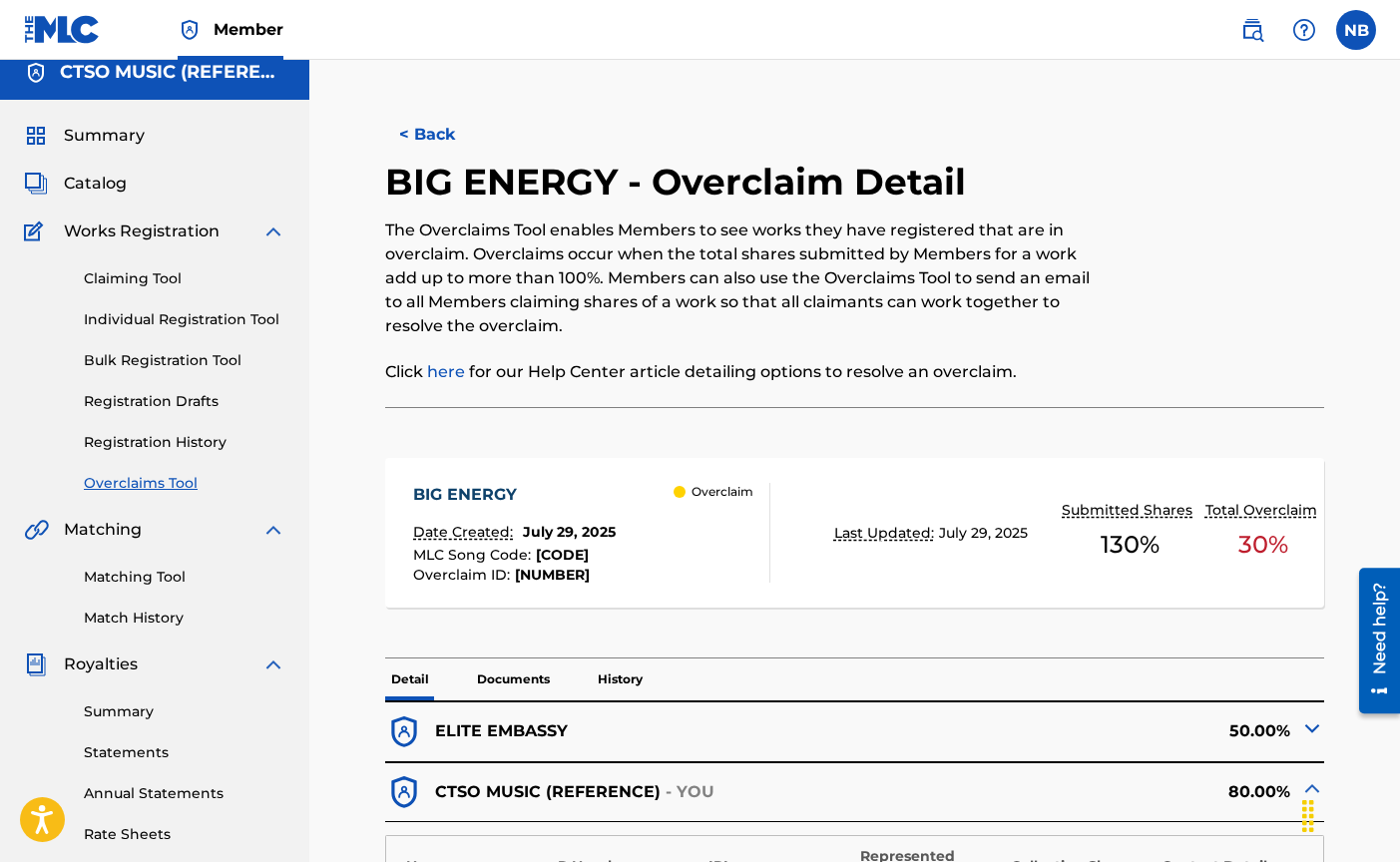 scroll, scrollTop: 0, scrollLeft: 0, axis: both 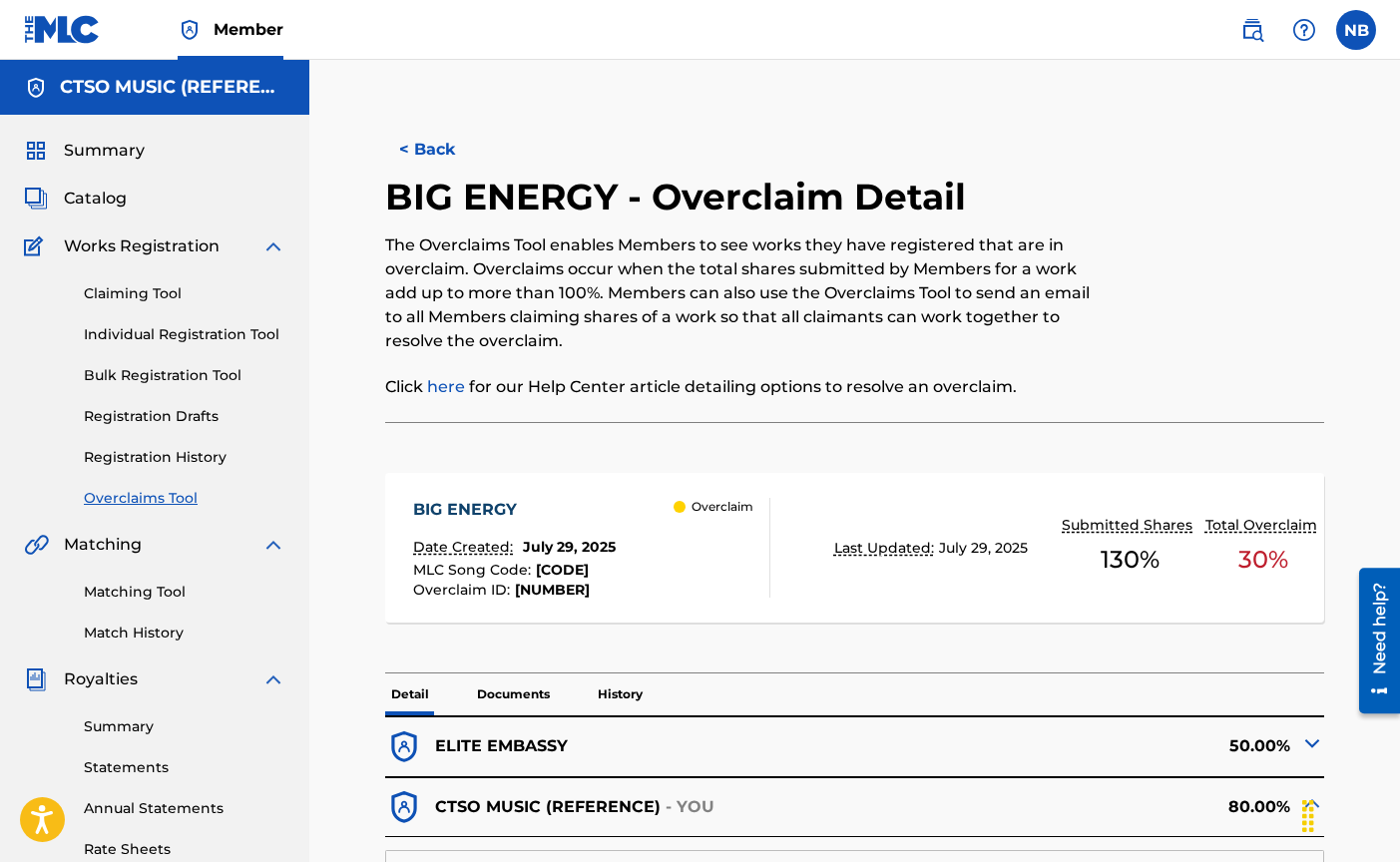 click on "< Back" at bounding box center [445, 150] 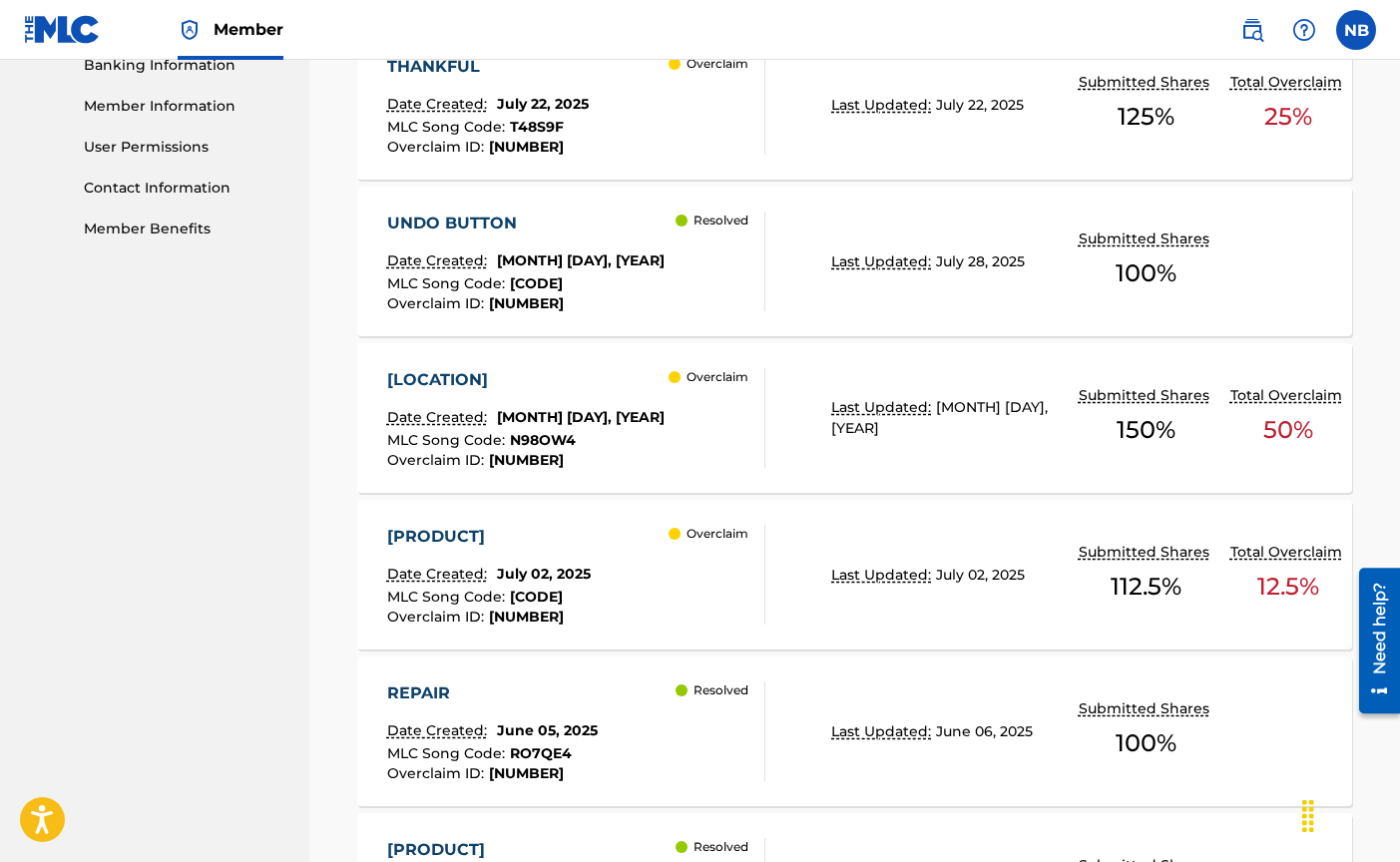scroll, scrollTop: 414, scrollLeft: 0, axis: vertical 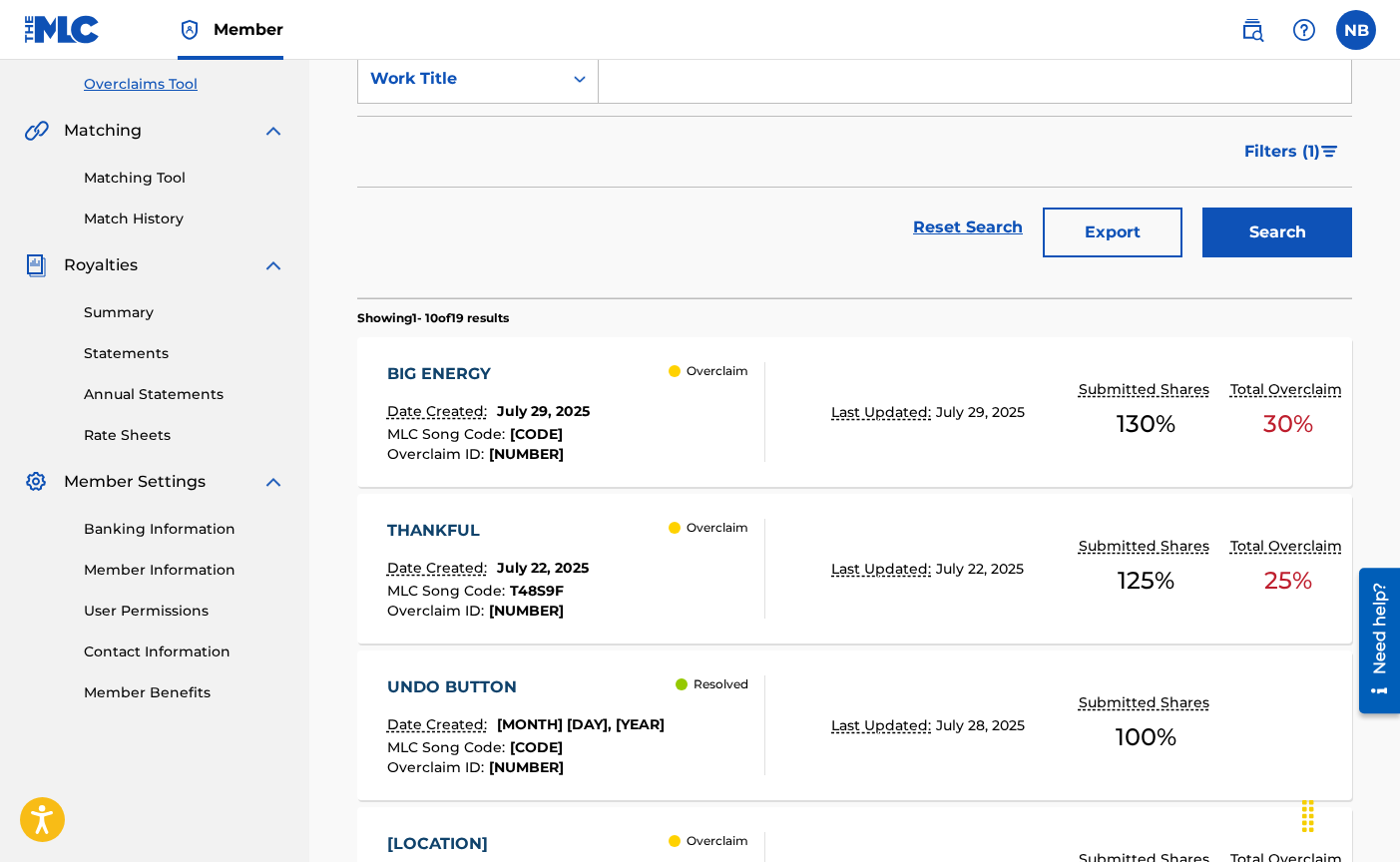 click on "THANKFUL" at bounding box center [488, 531] 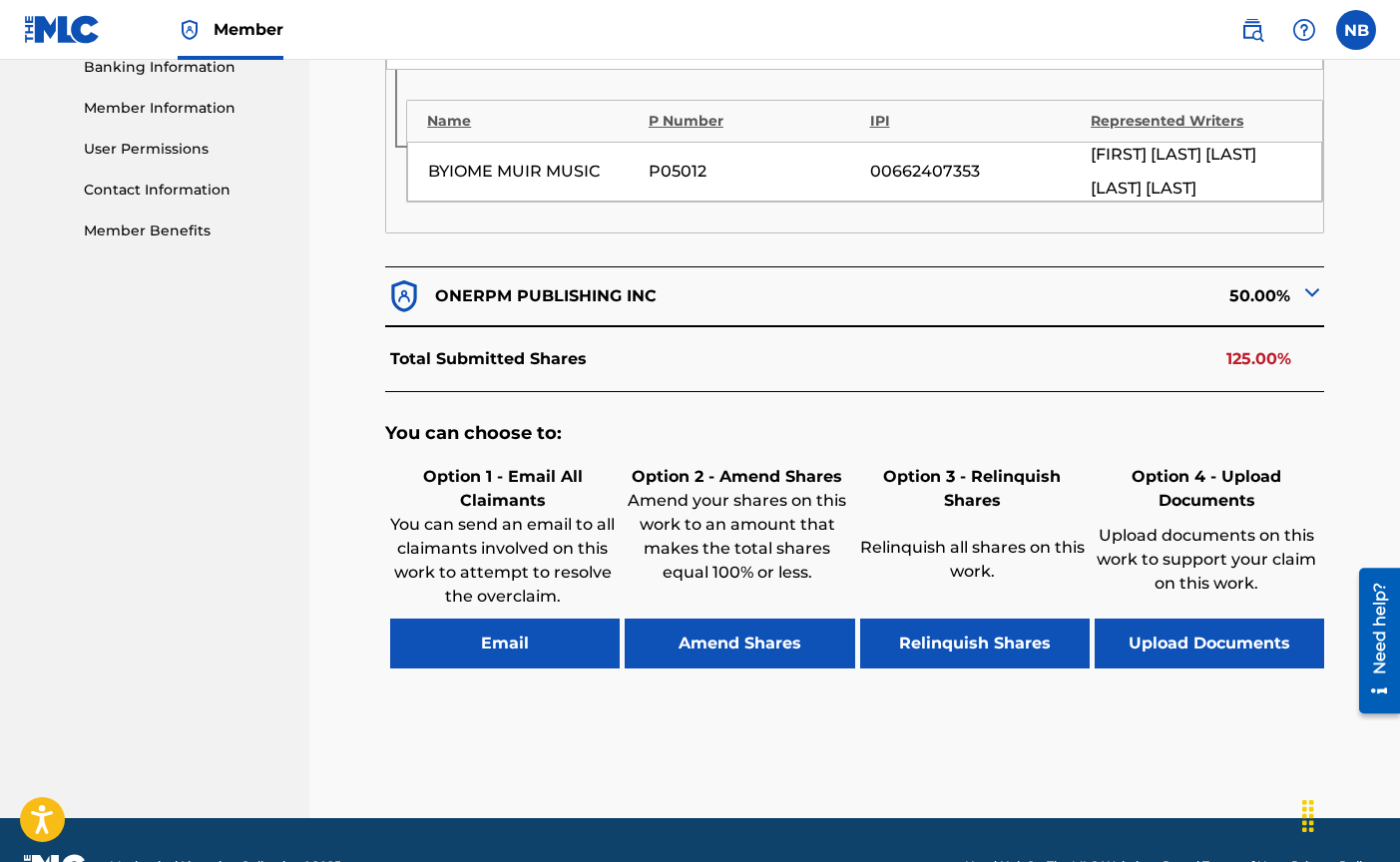 scroll, scrollTop: 927, scrollLeft: 0, axis: vertical 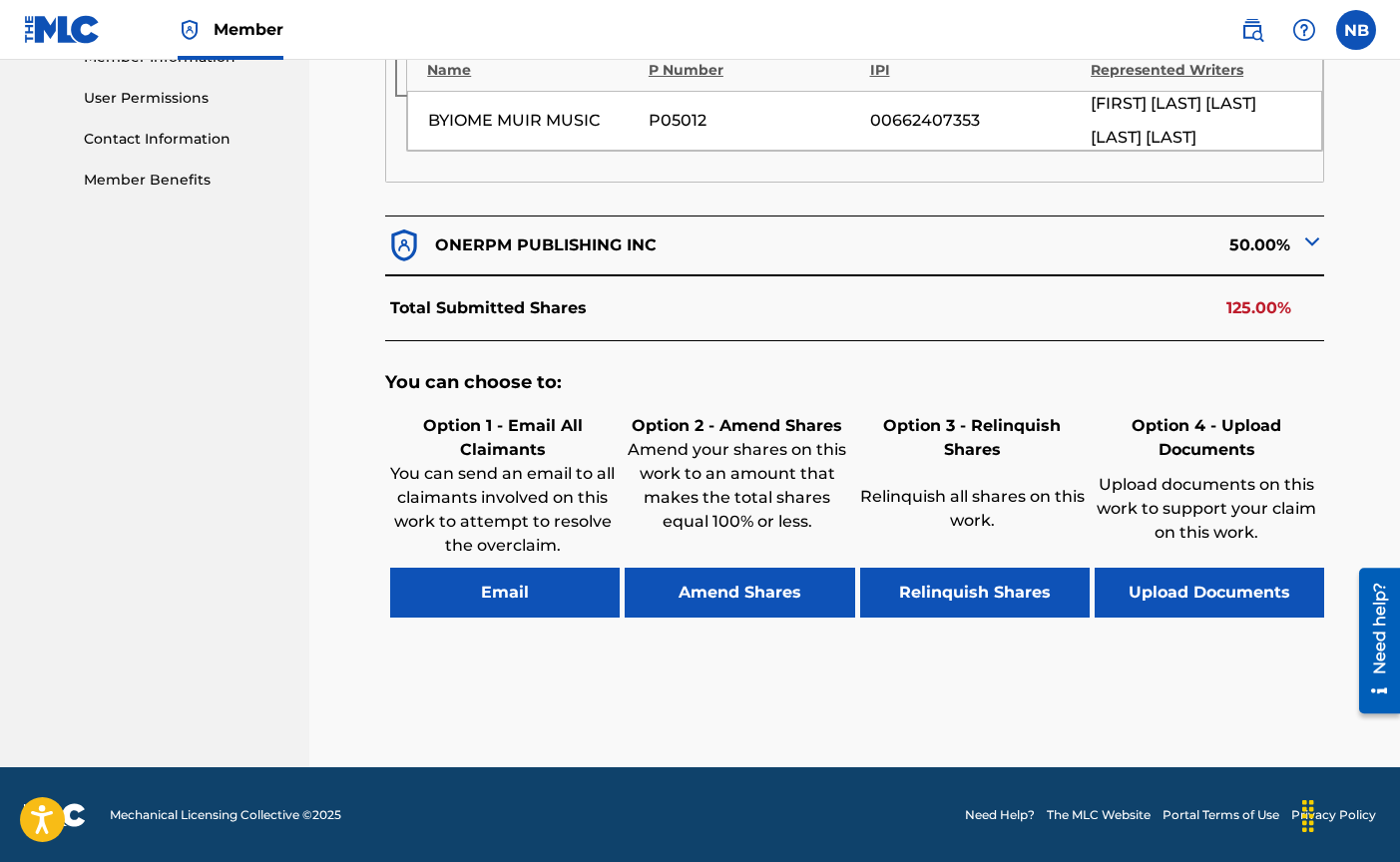 click on "Upload Documents" at bounding box center (1209, 593) 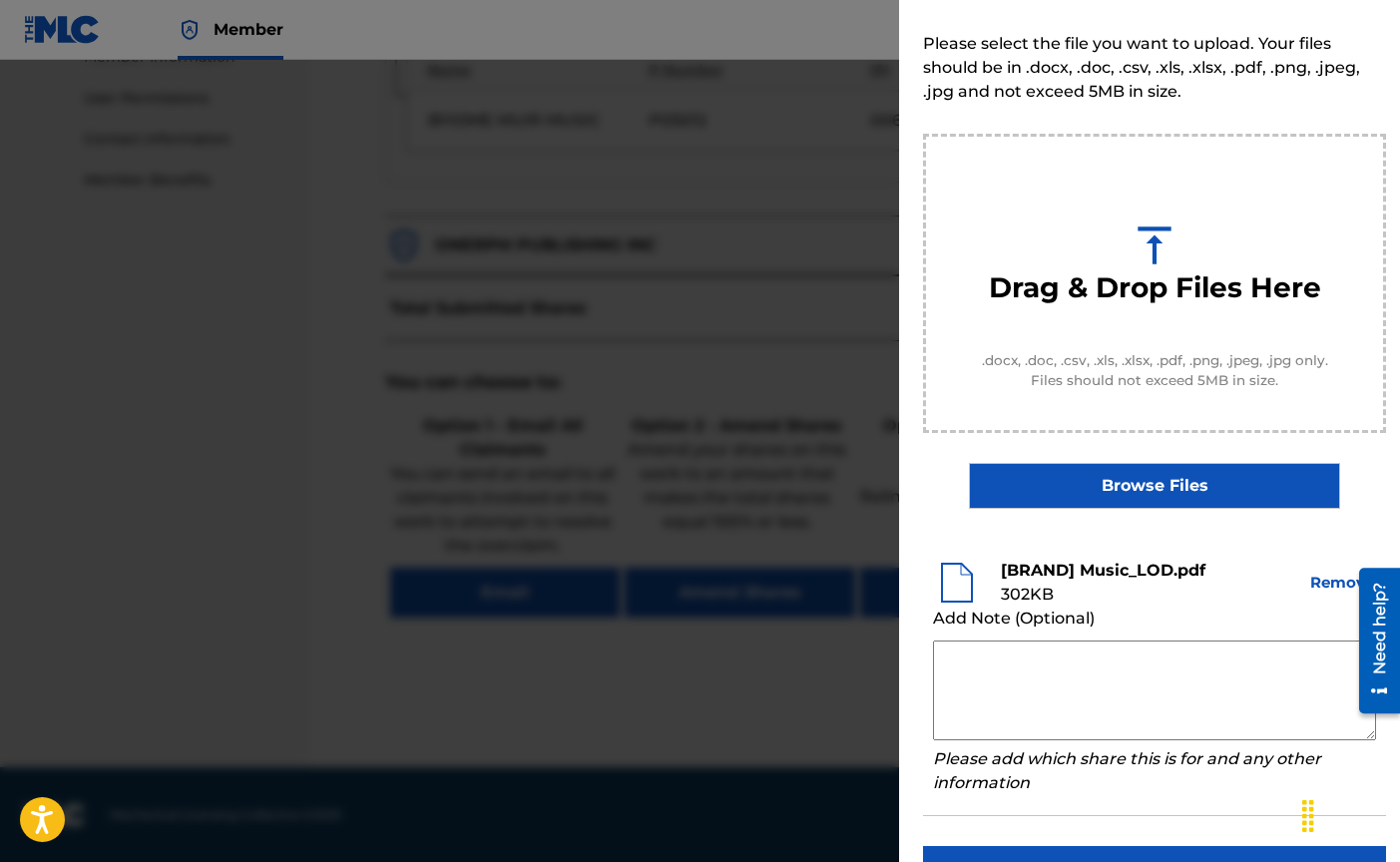scroll, scrollTop: 138, scrollLeft: 0, axis: vertical 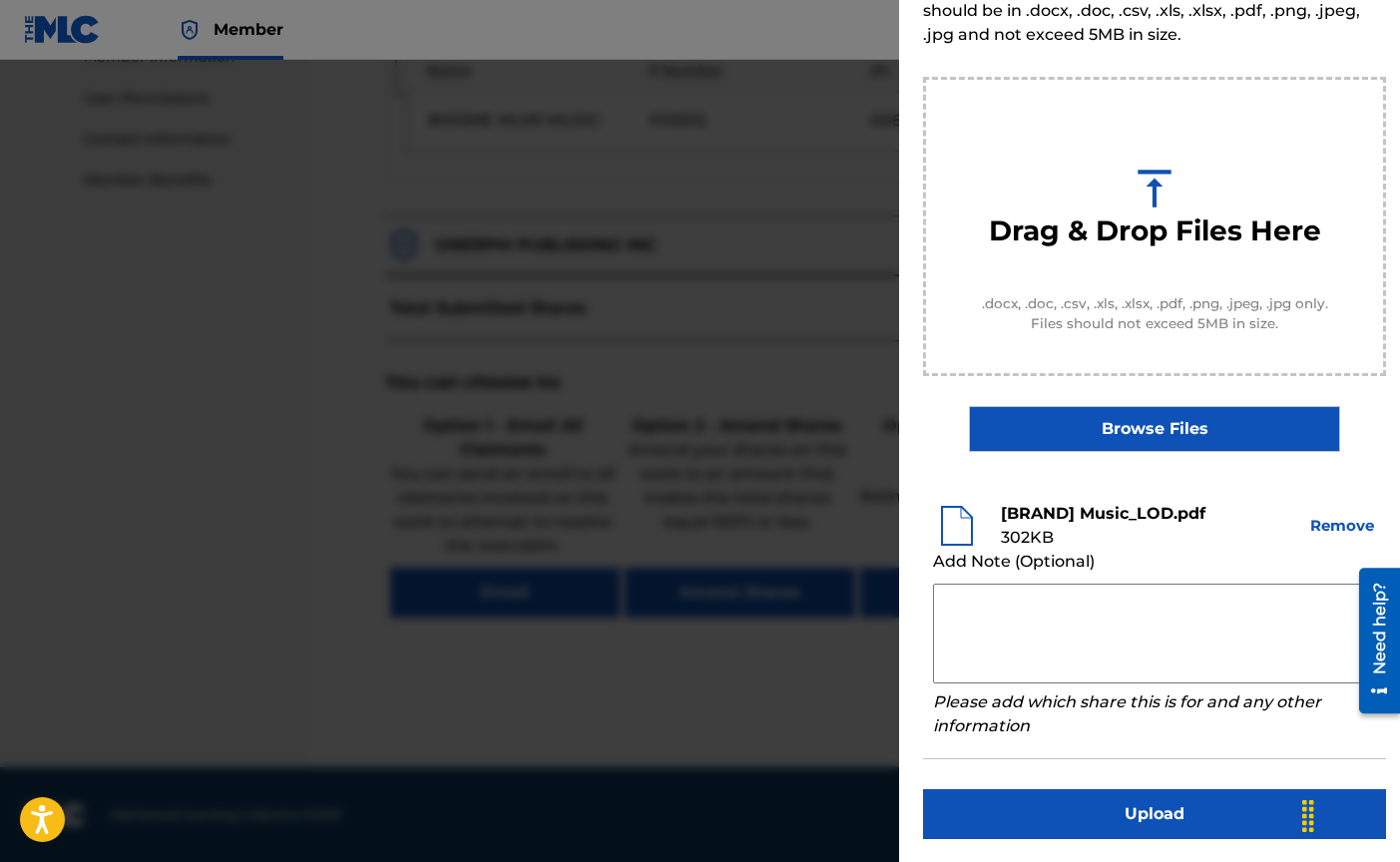 click on "Upload" at bounding box center (1155, 814) 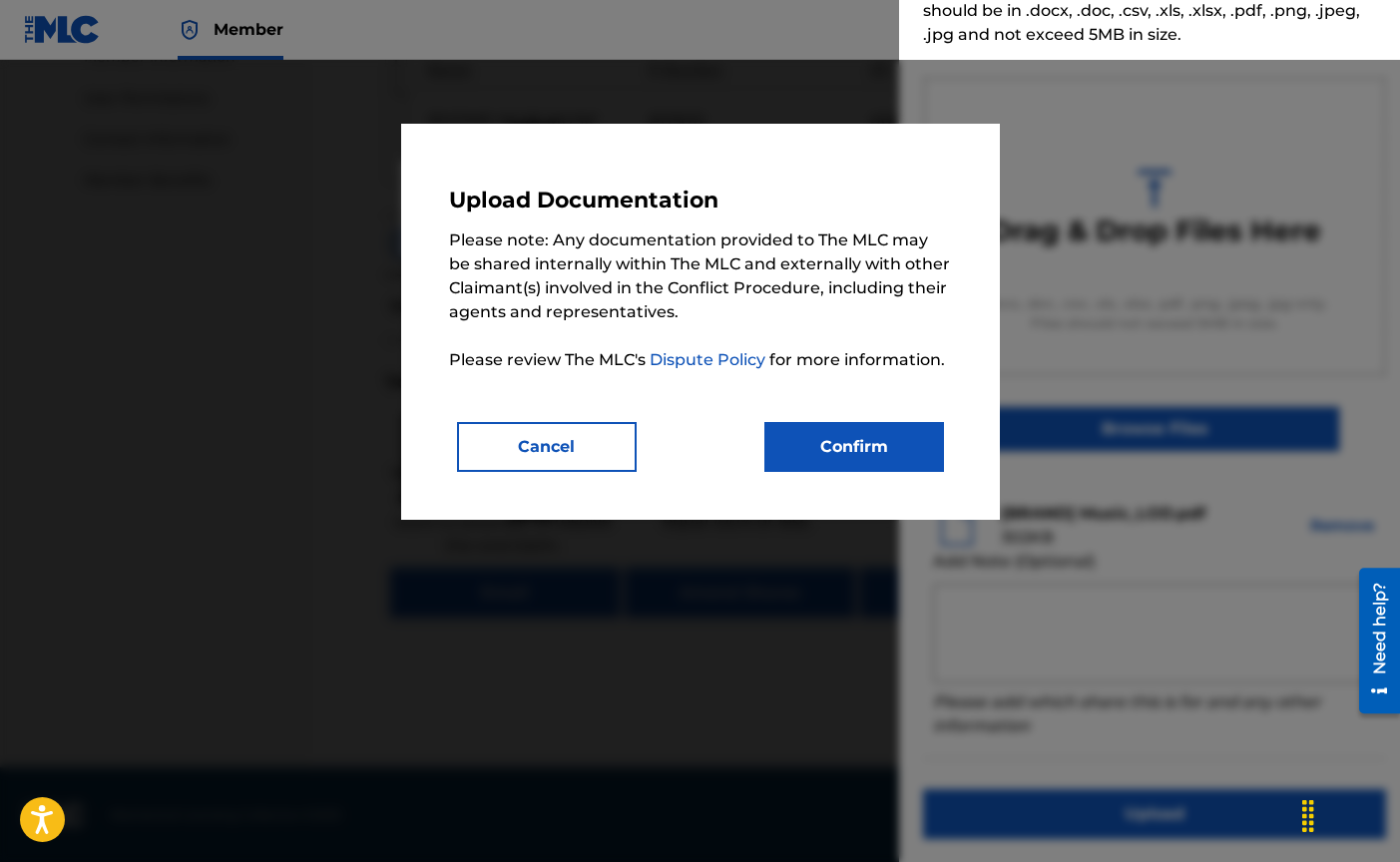 click on "Confirm" at bounding box center [854, 447] 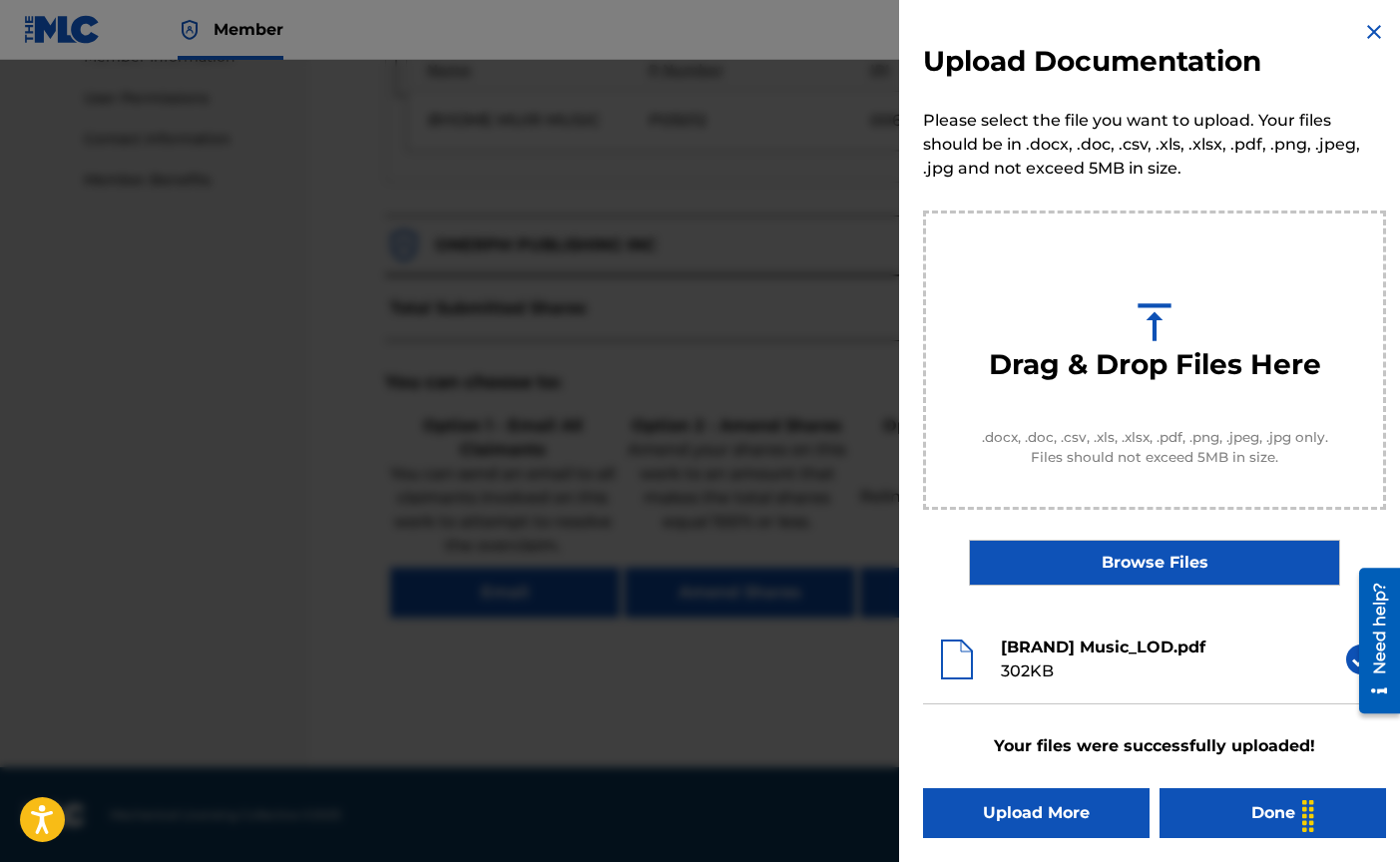 scroll, scrollTop: 4, scrollLeft: 0, axis: vertical 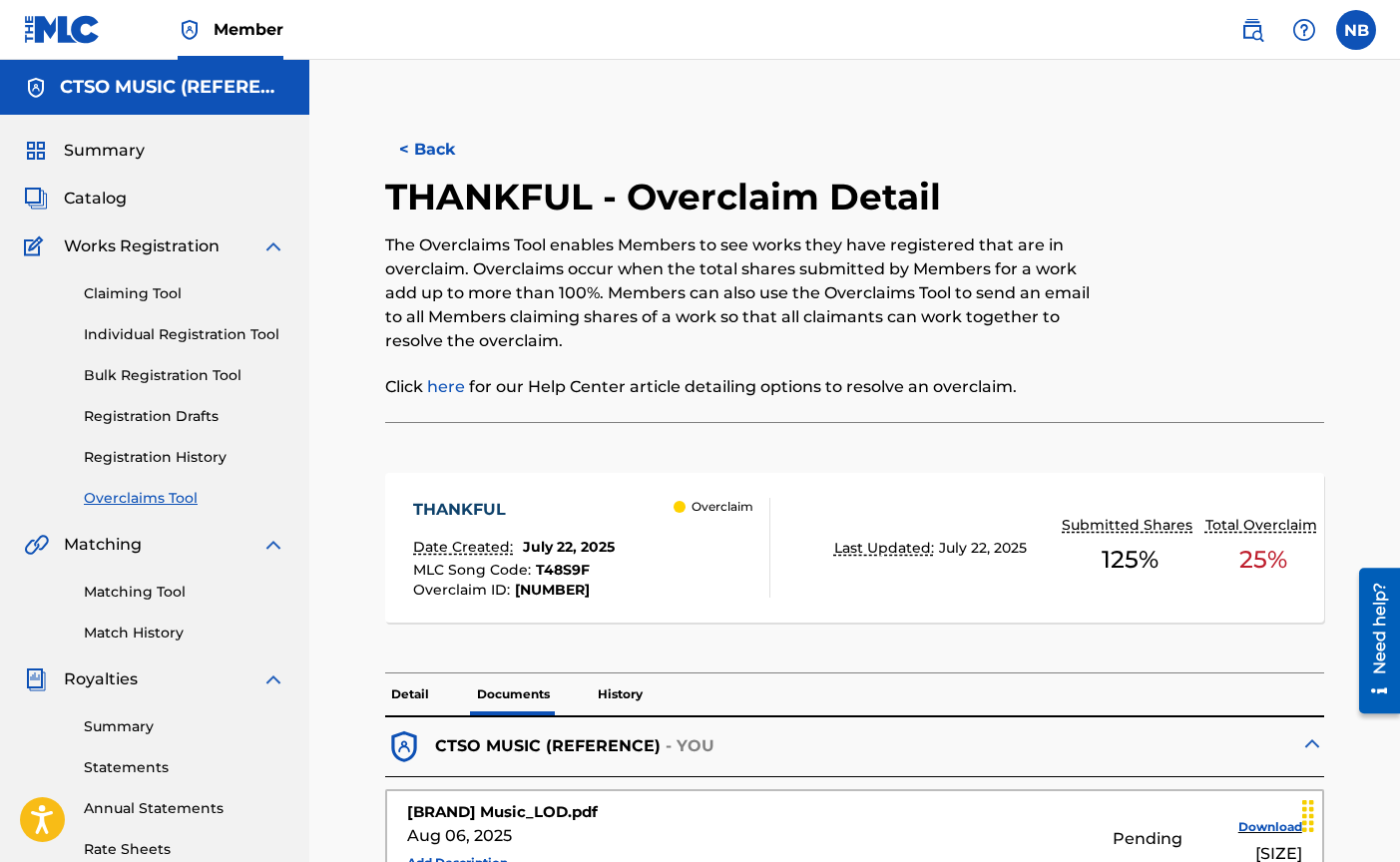 click on "< Back" at bounding box center [445, 150] 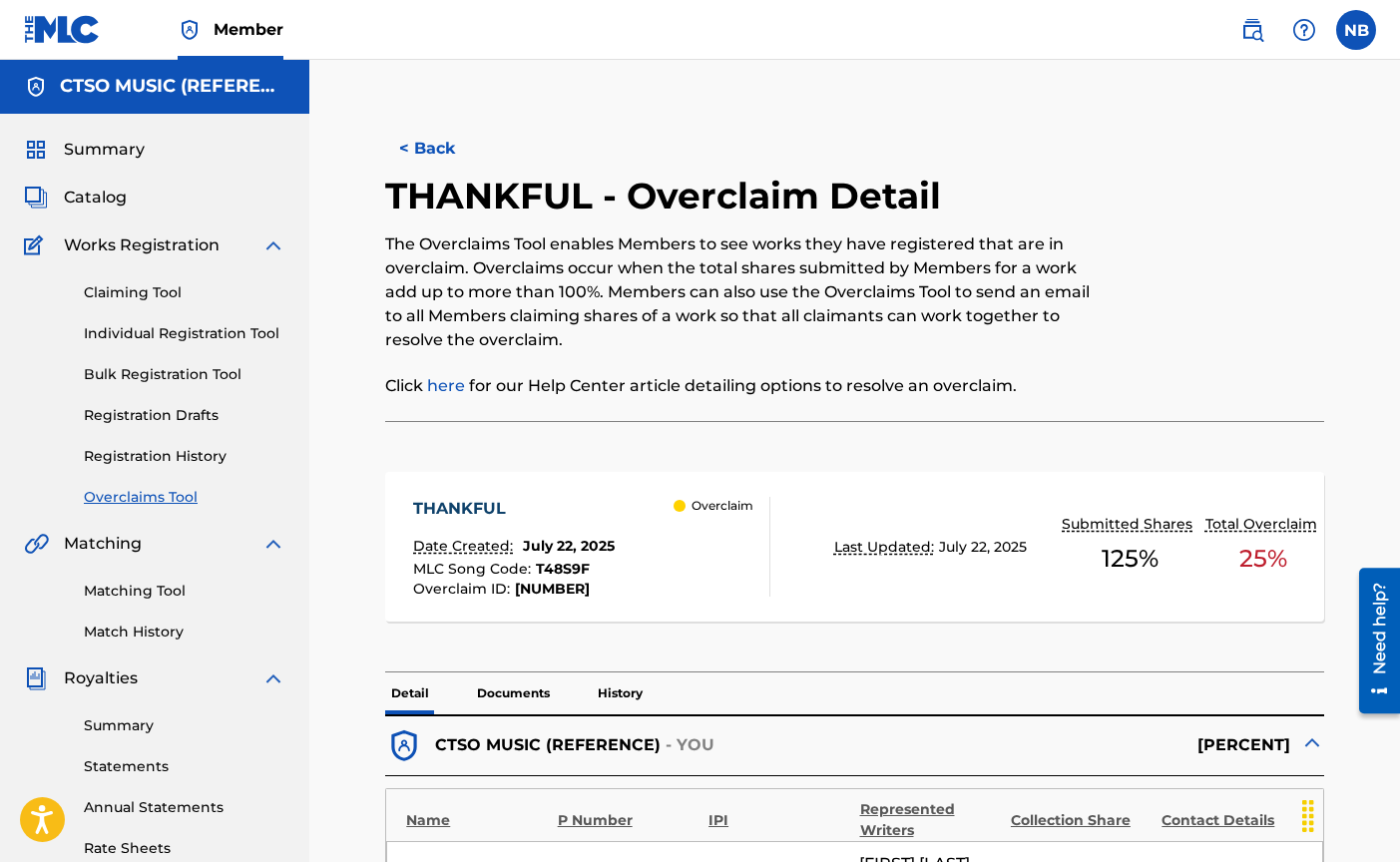 scroll, scrollTop: 0, scrollLeft: 0, axis: both 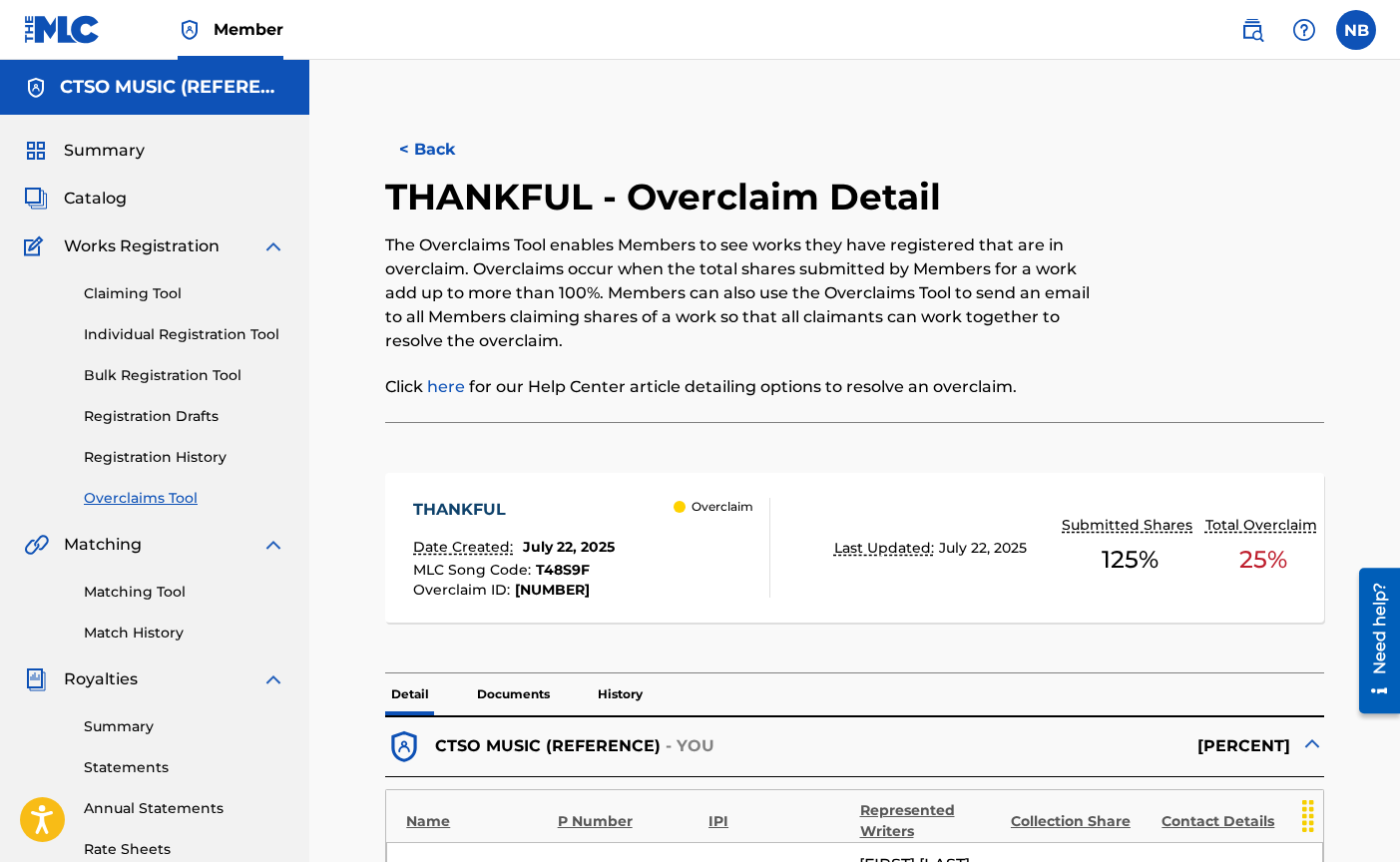 click on "< Back" at bounding box center [445, 150] 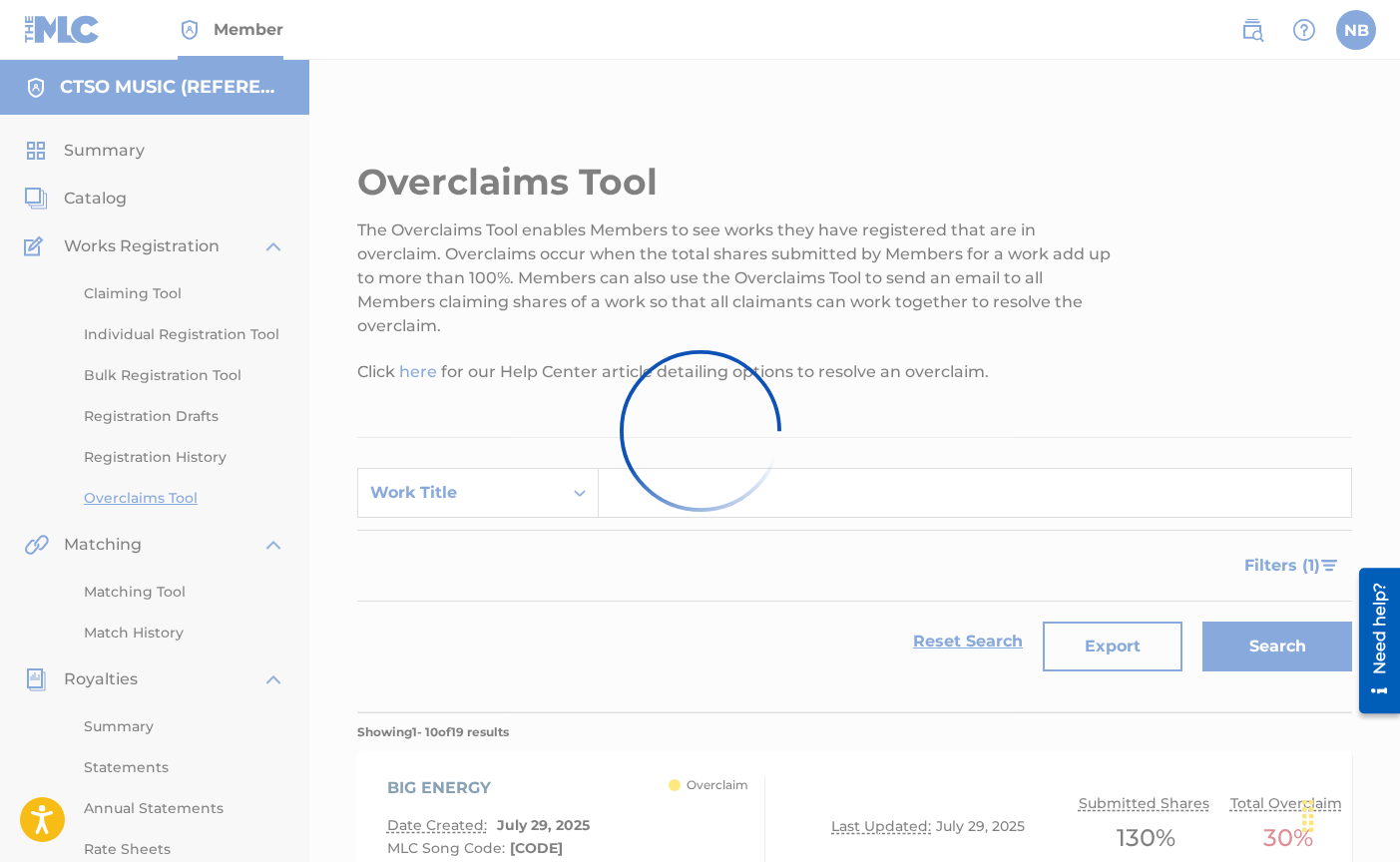 scroll, scrollTop: 414, scrollLeft: 0, axis: vertical 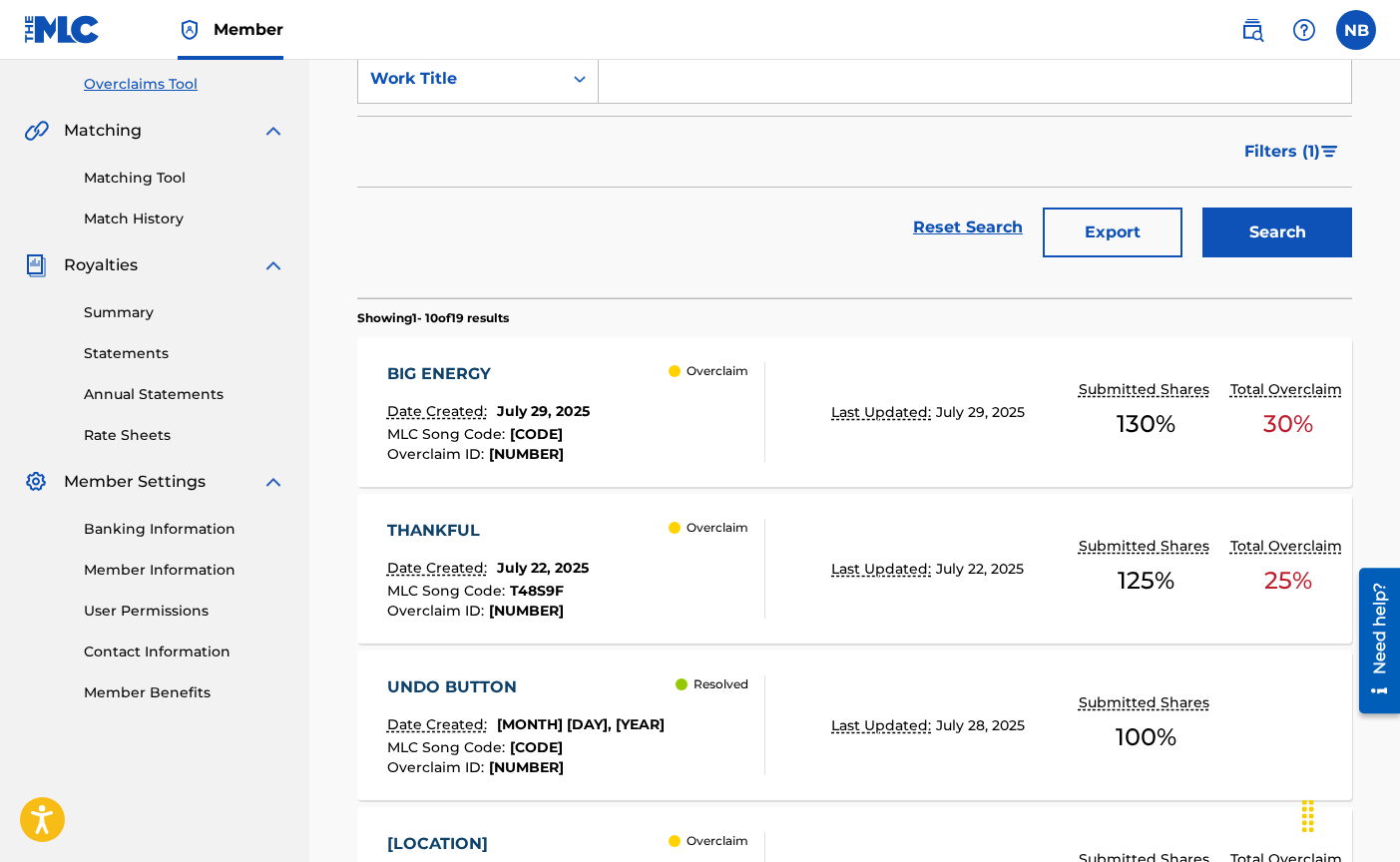click on "[BRAND] Date Created: [MONTH] [DAY], [YEAR] MLC Song Code : [CODE] Overclaim ID : [ID]" at bounding box center [488, 412] 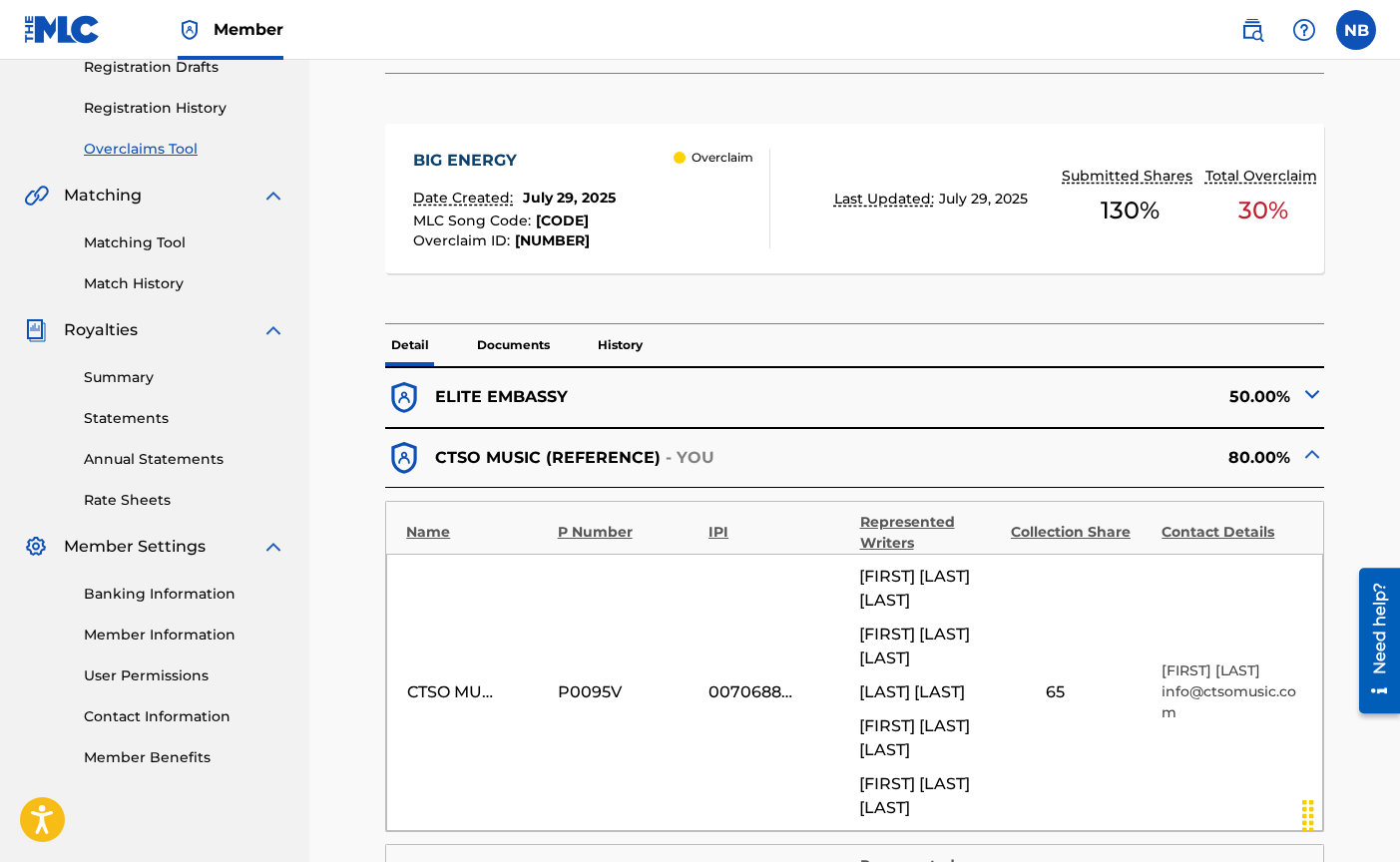 scroll, scrollTop: 348, scrollLeft: 0, axis: vertical 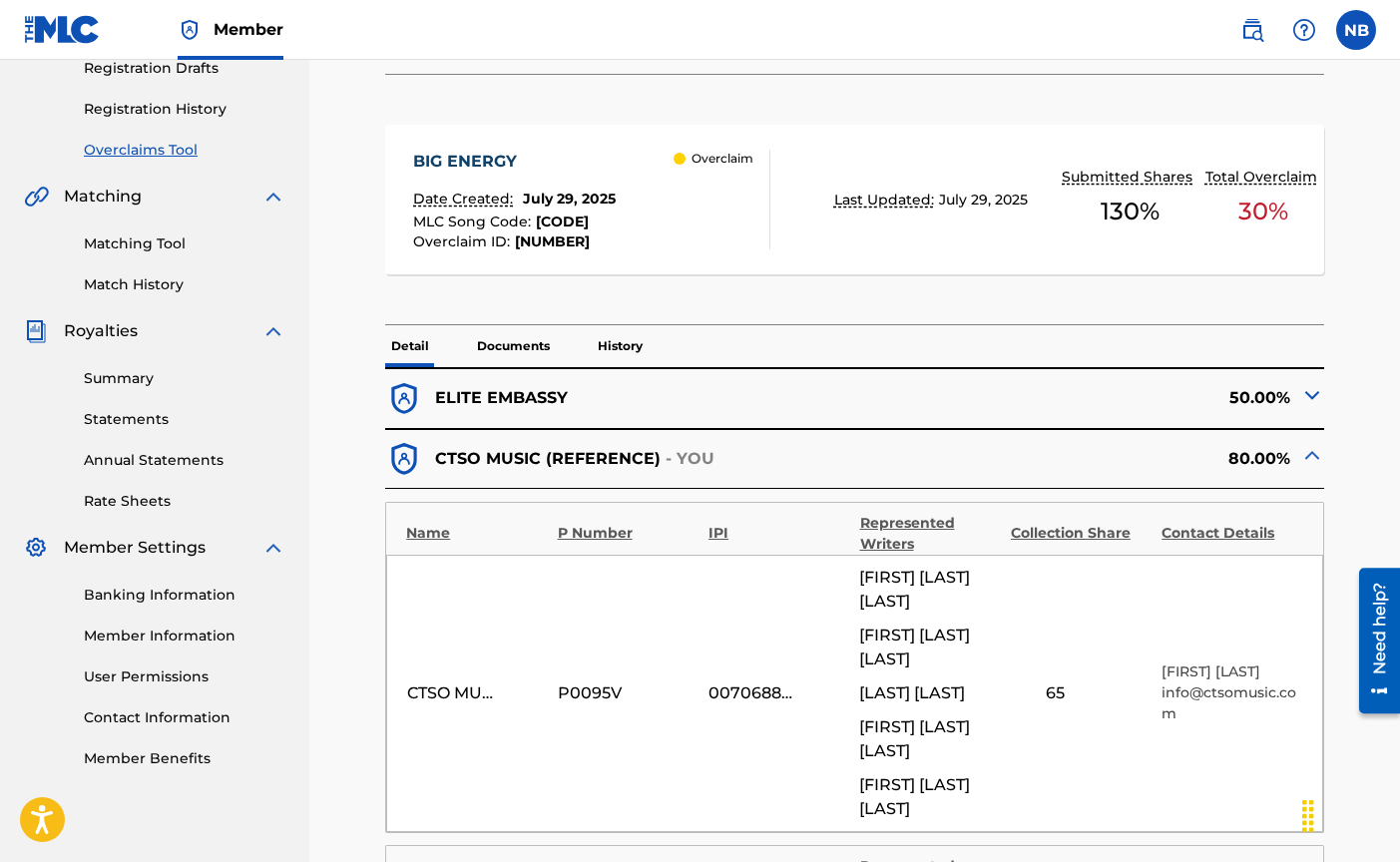 click on "CTSO MUSIC (REFERENCE)" at bounding box center (548, 459) 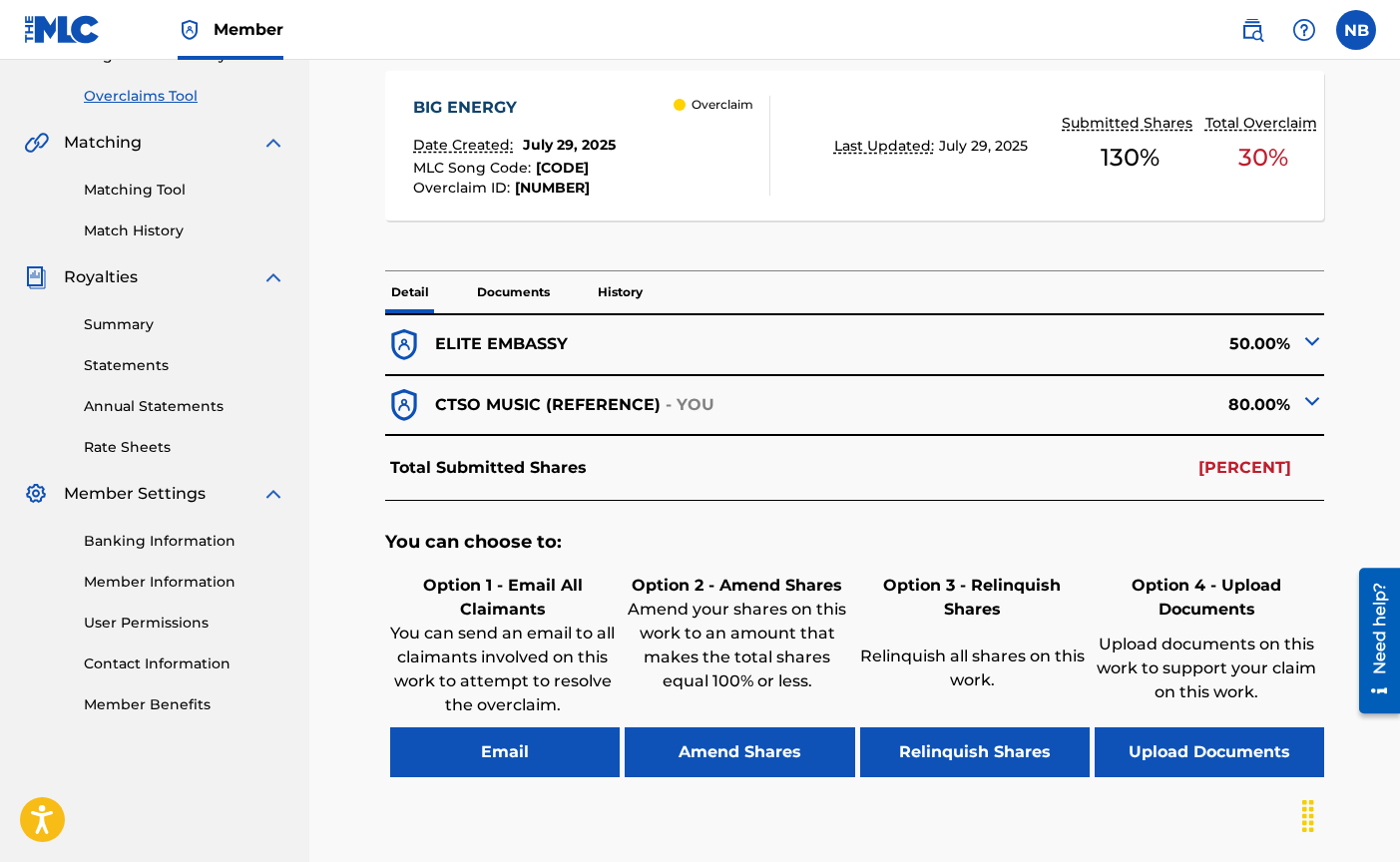 scroll, scrollTop: 386, scrollLeft: 0, axis: vertical 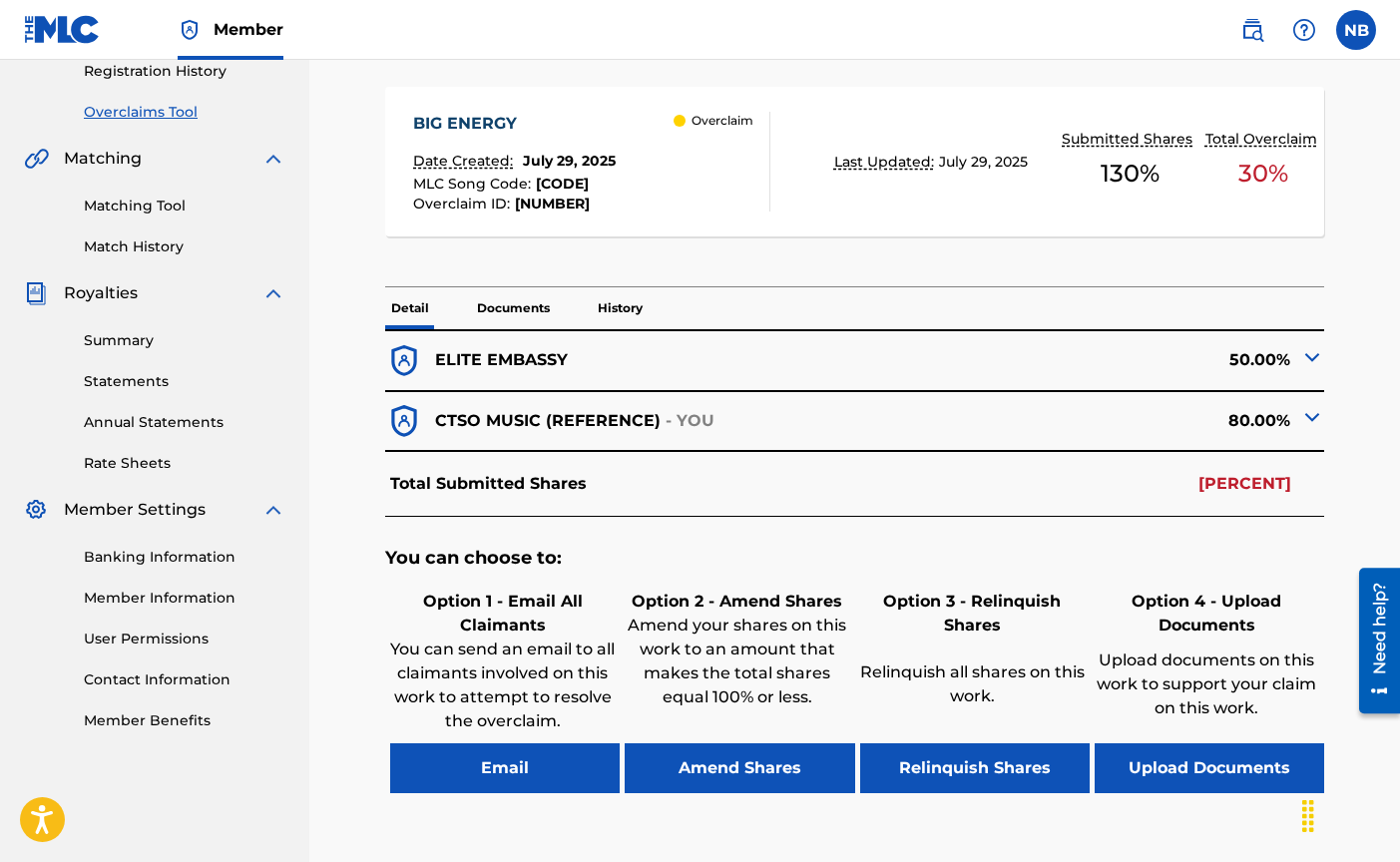 click on "[CODE]" at bounding box center (562, 184) 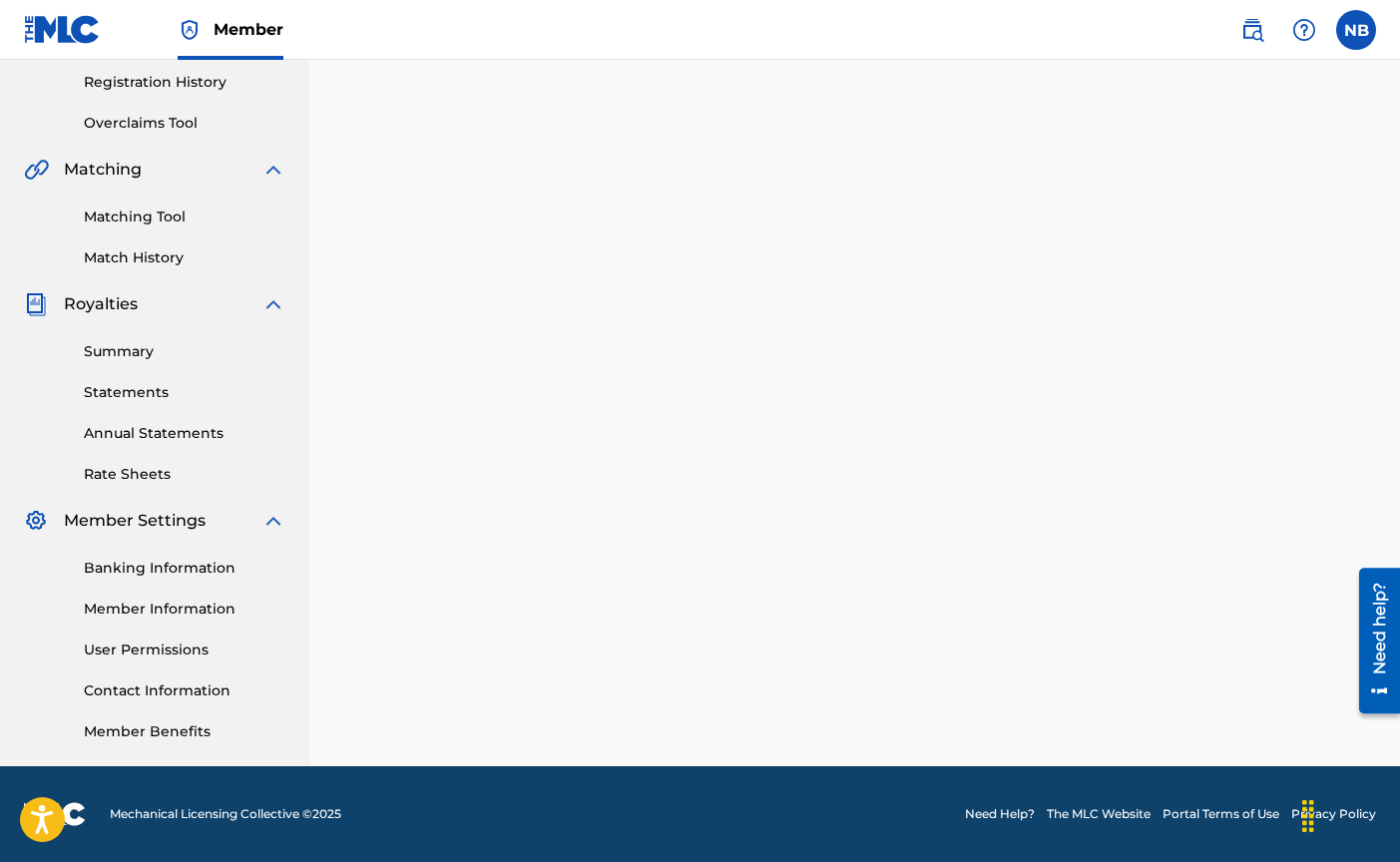 scroll, scrollTop: 0, scrollLeft: 0, axis: both 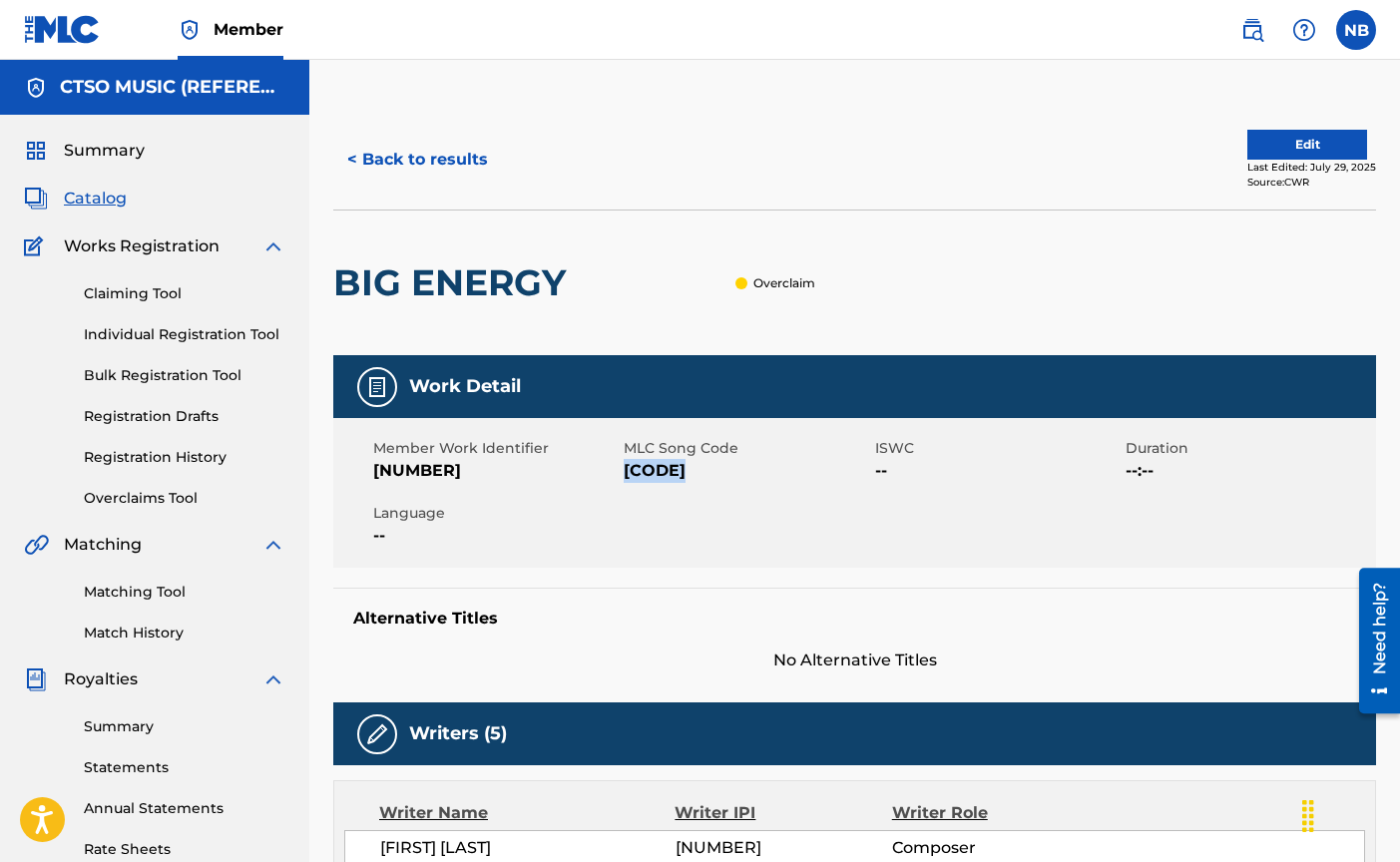 drag, startPoint x: 675, startPoint y: 464, endPoint x: 623, endPoint y: 466, distance: 52.03845 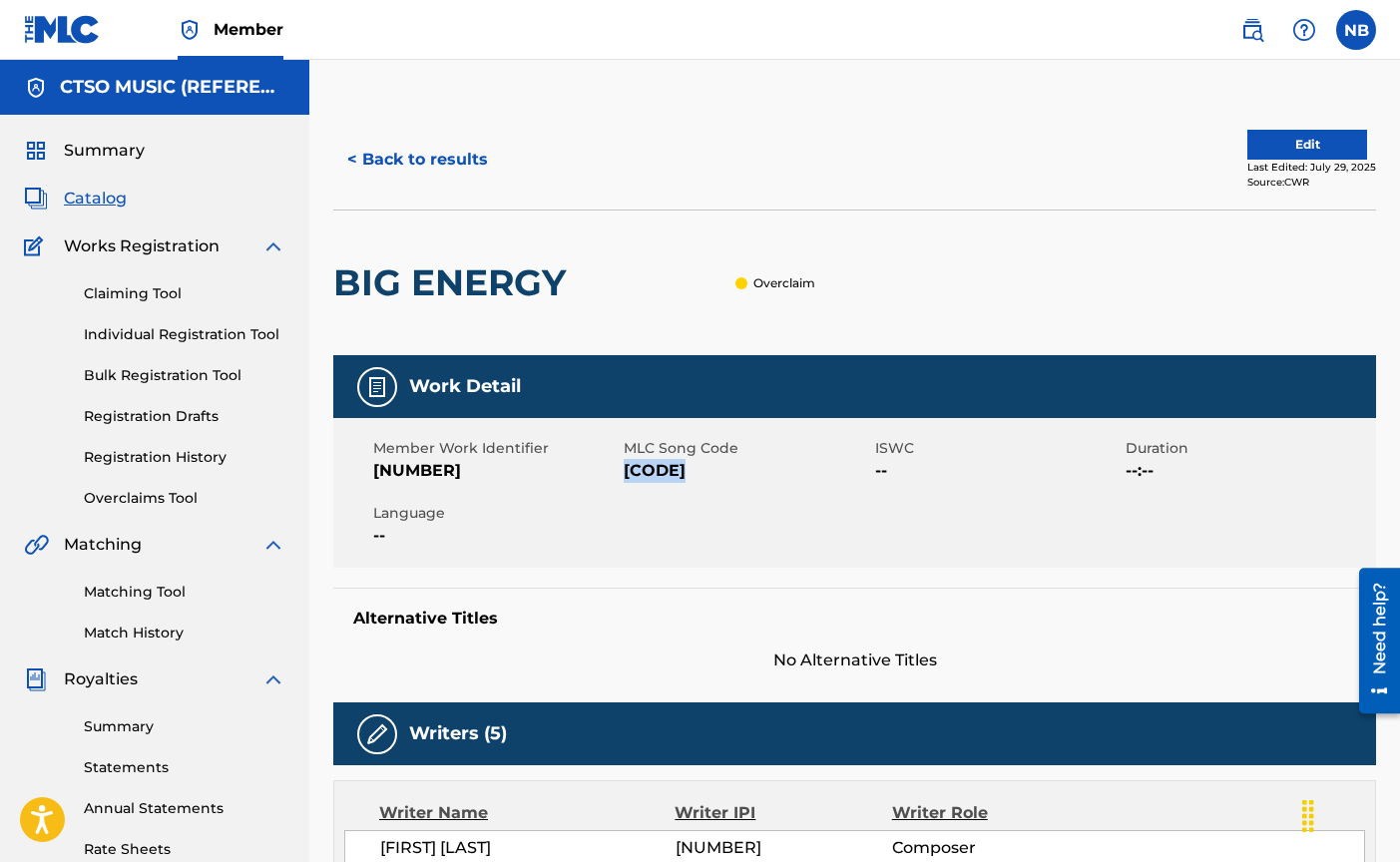 click on "< Back to results" at bounding box center (417, 160) 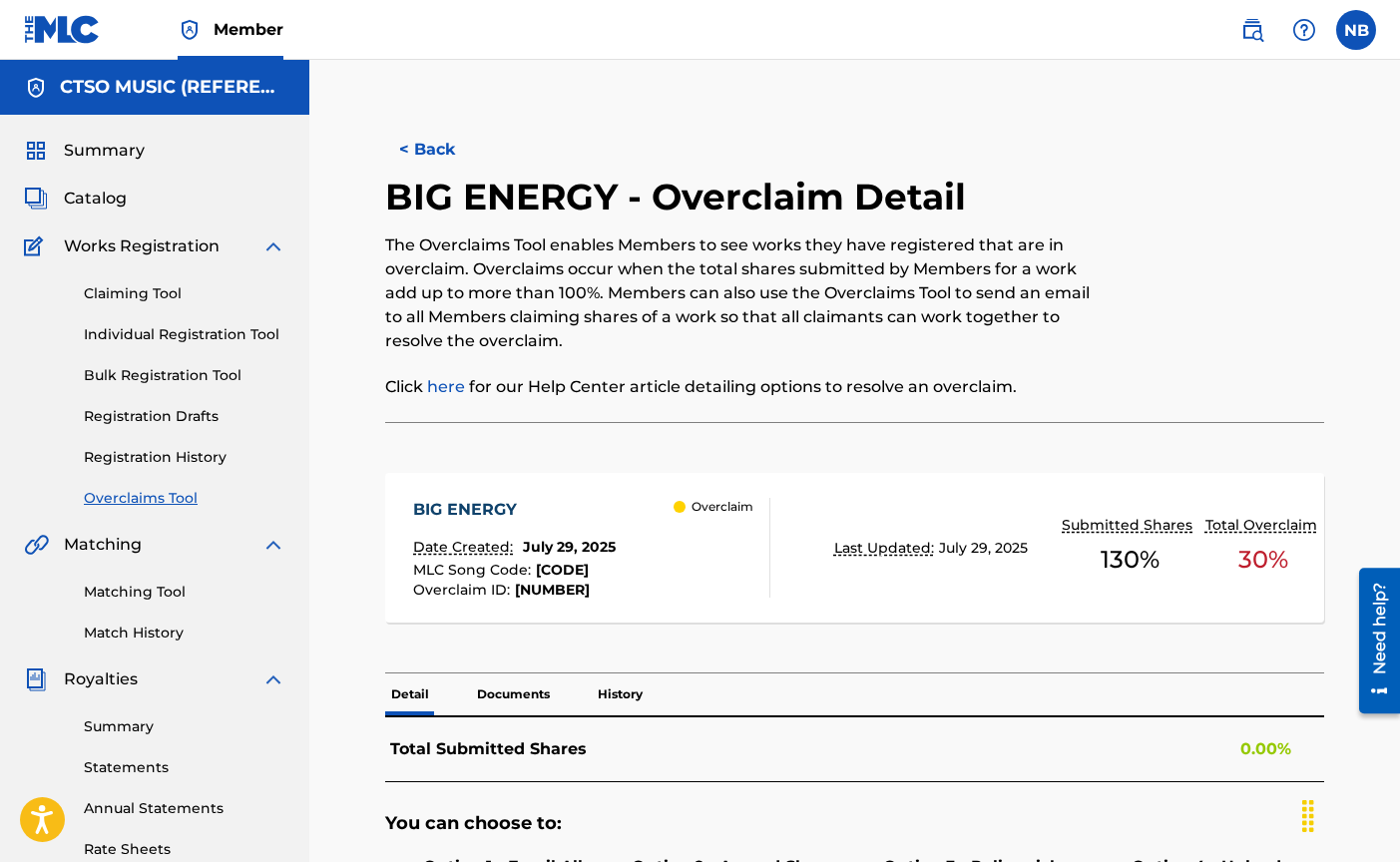 scroll, scrollTop: 386, scrollLeft: 0, axis: vertical 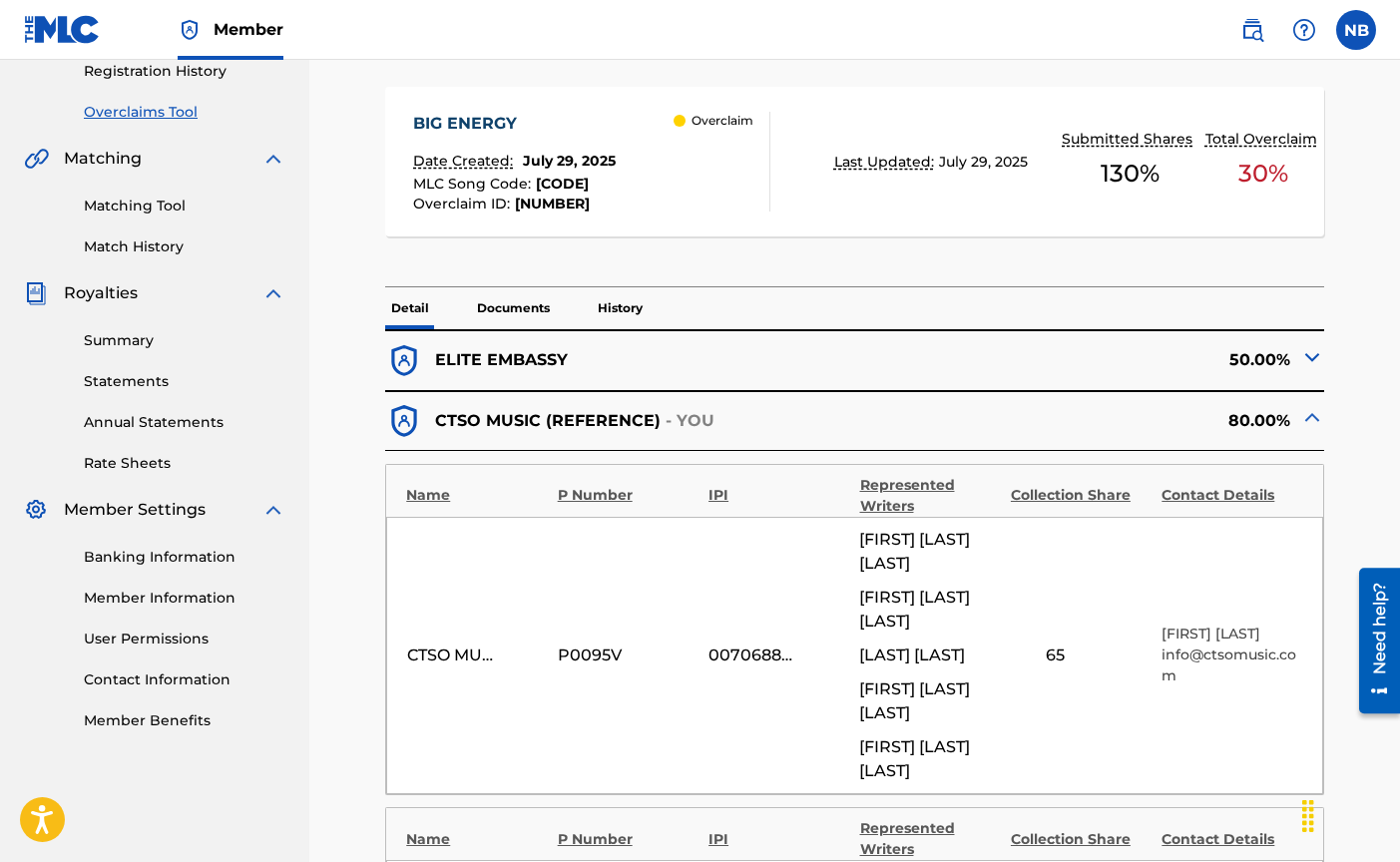 click on "Documents" at bounding box center (513, 308) 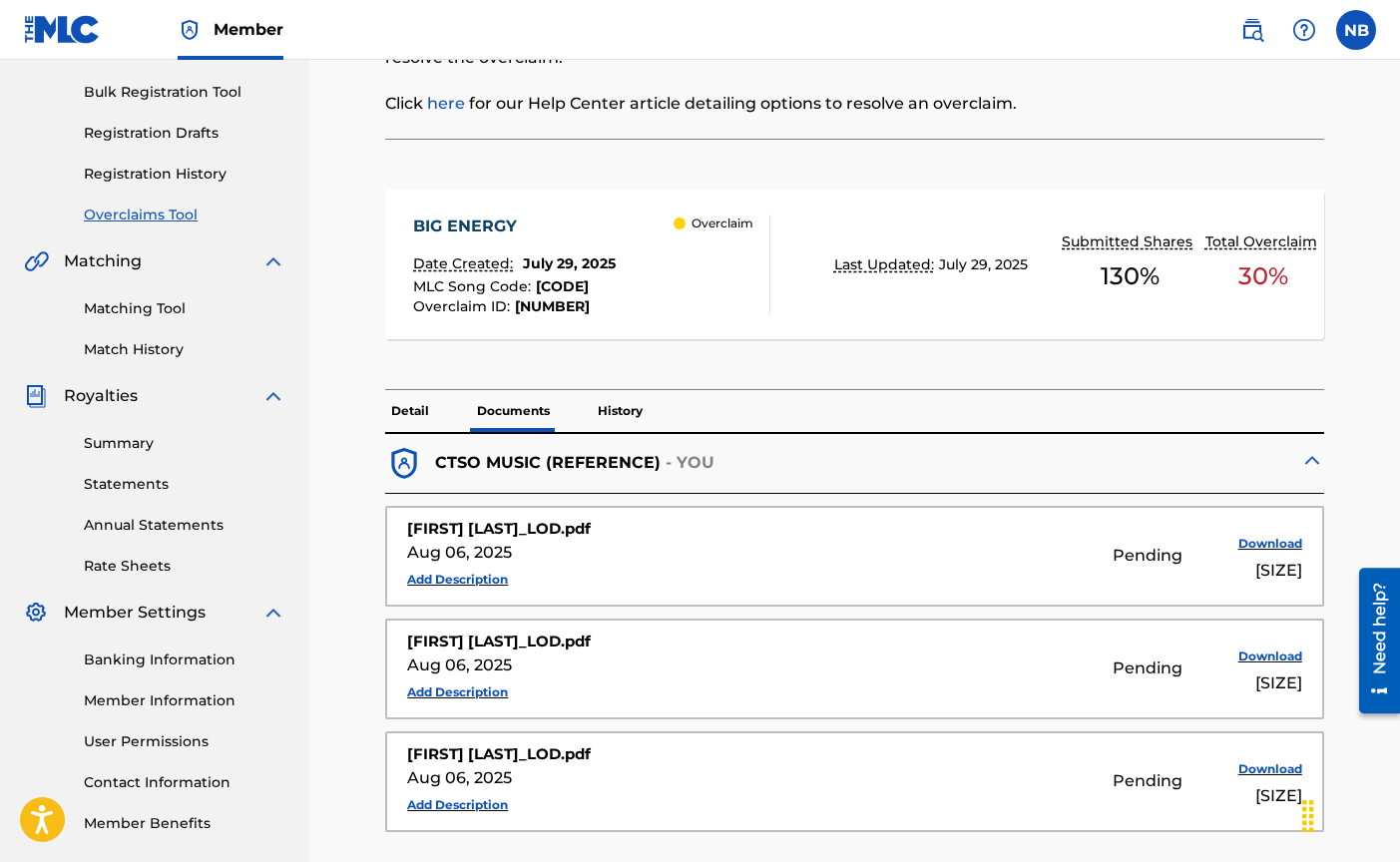 scroll, scrollTop: 38, scrollLeft: 0, axis: vertical 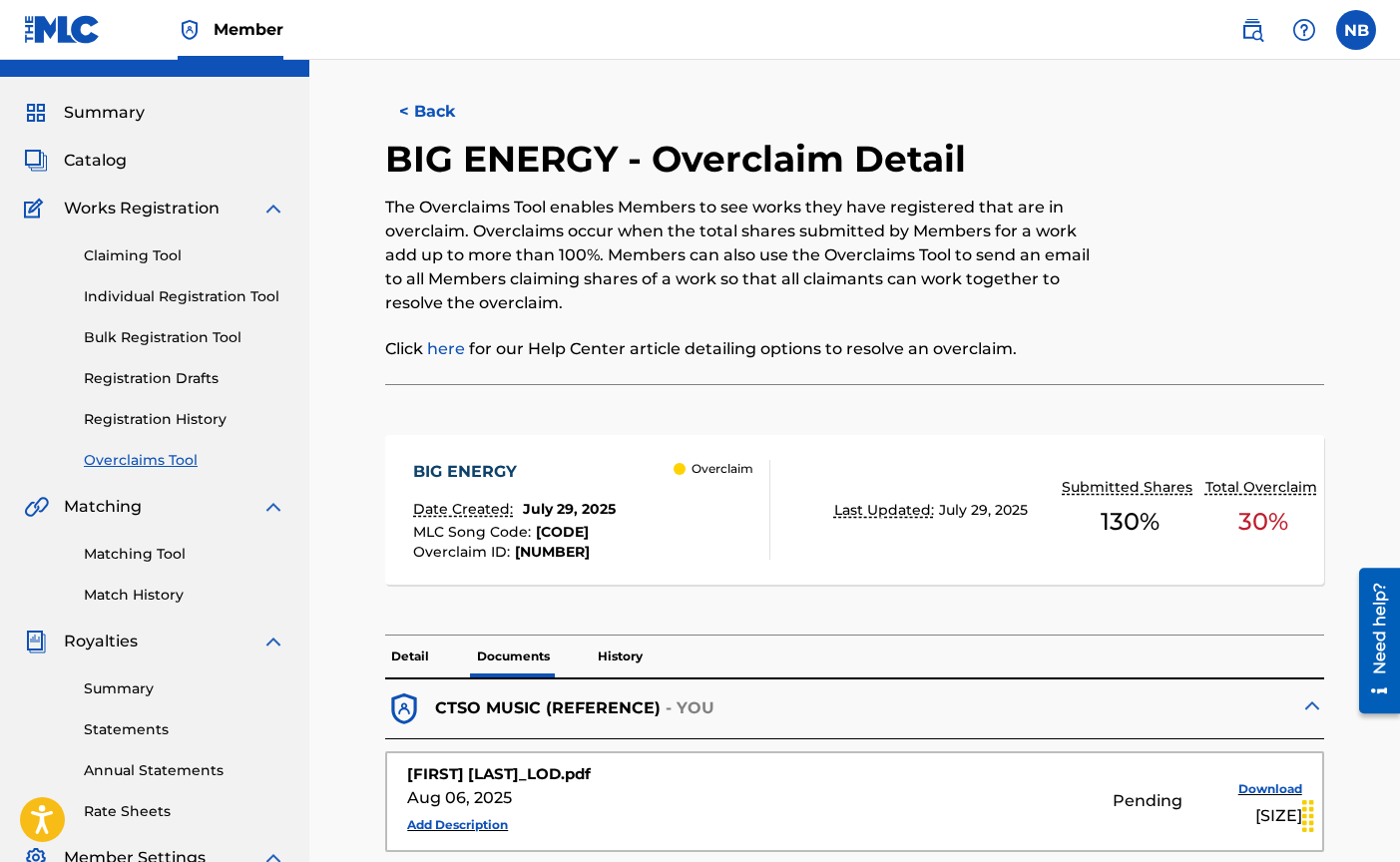 click on "< Back" at bounding box center [445, 112] 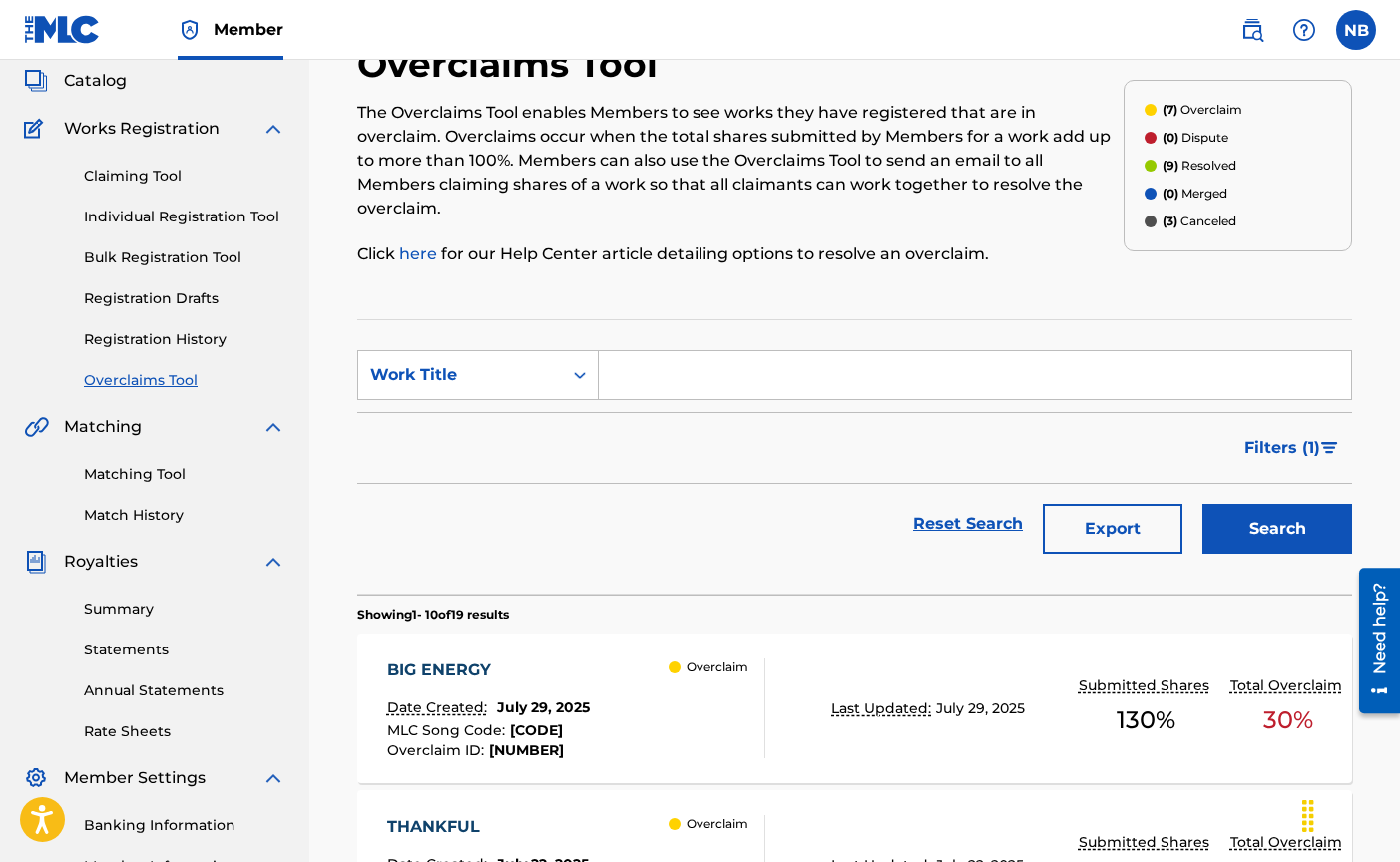 scroll, scrollTop: 381, scrollLeft: 0, axis: vertical 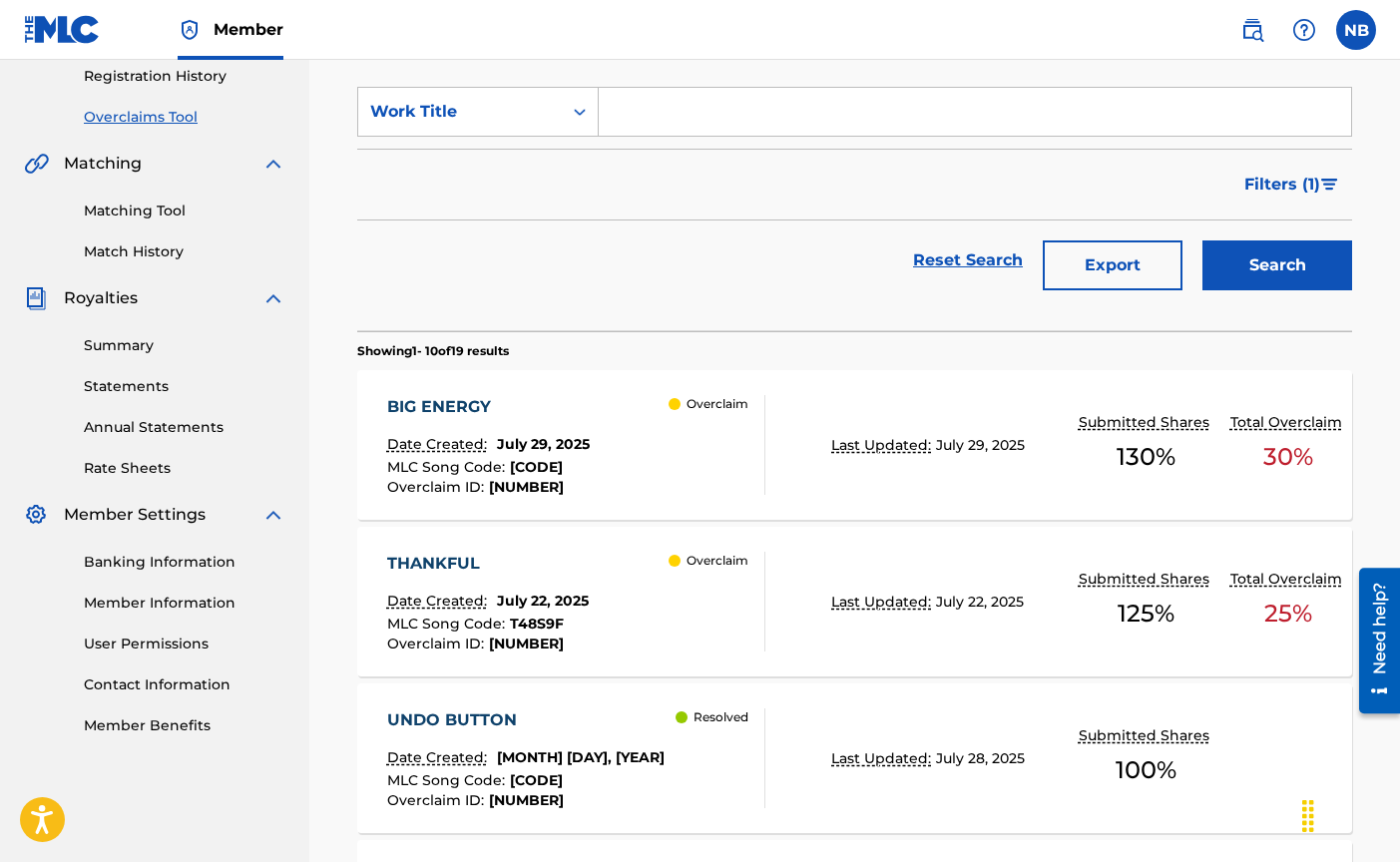click on "THANKFUL Date Created: [MONTH] [DAY], [YEAR] MLC Song Code : T48S9F Overclaim ID : 28020   Overclaim Last Updated: [MONTH] [DAY], [YEAR] Submitted Shares 125 % Total Overclaim 25 %" at bounding box center (854, 602) 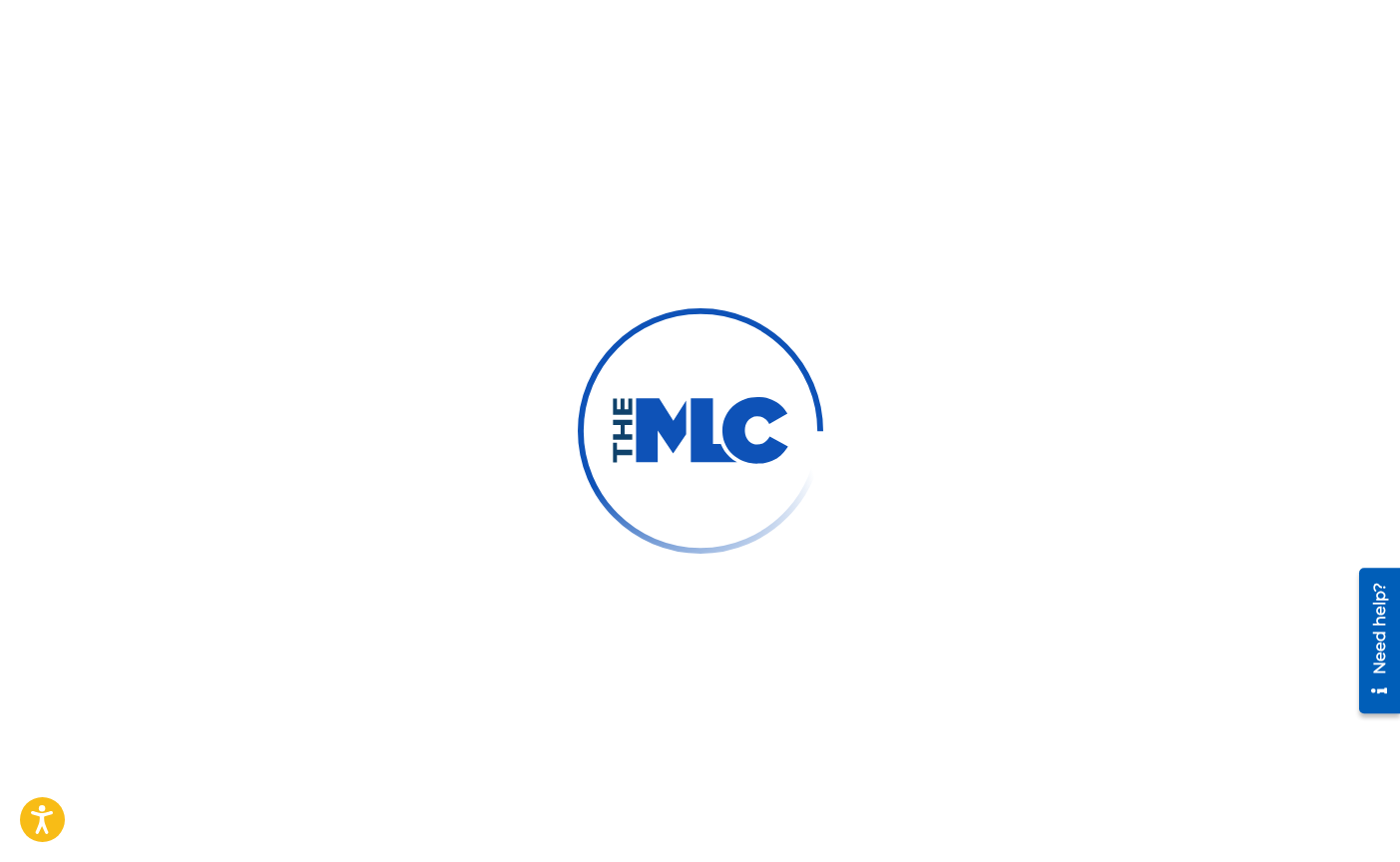 scroll, scrollTop: 0, scrollLeft: 0, axis: both 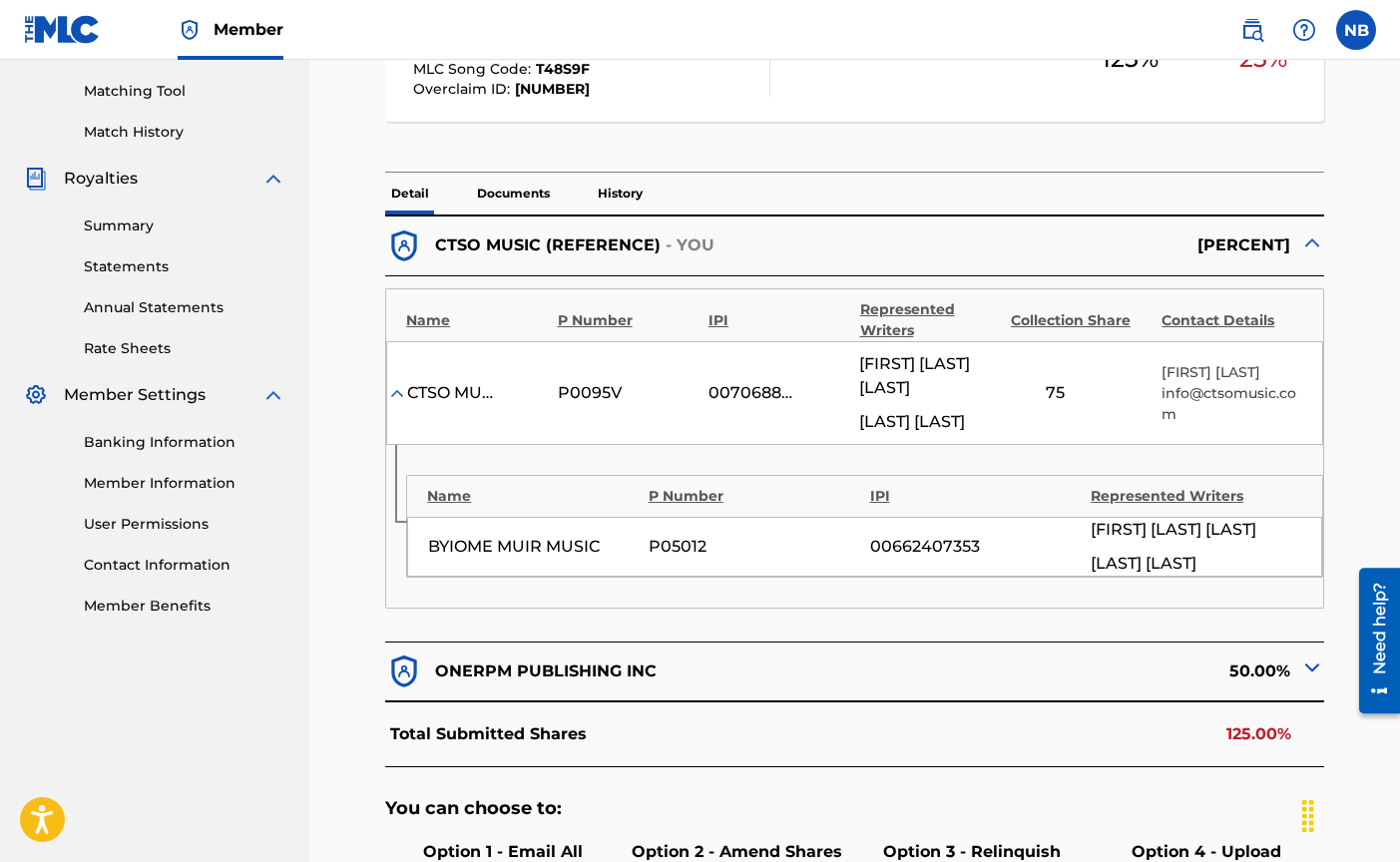click on "Documents" at bounding box center (513, 194) 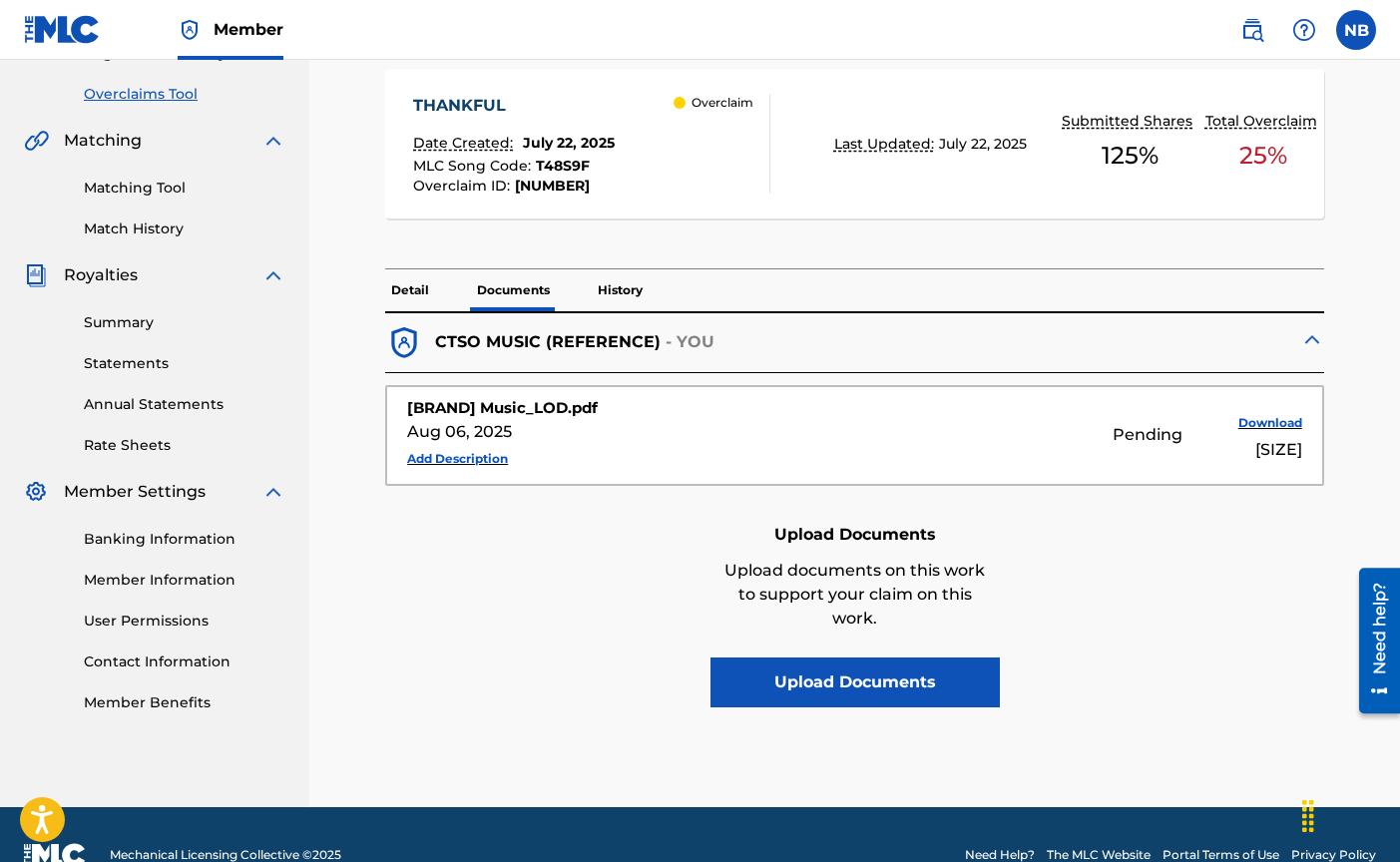 scroll, scrollTop: 30, scrollLeft: 0, axis: vertical 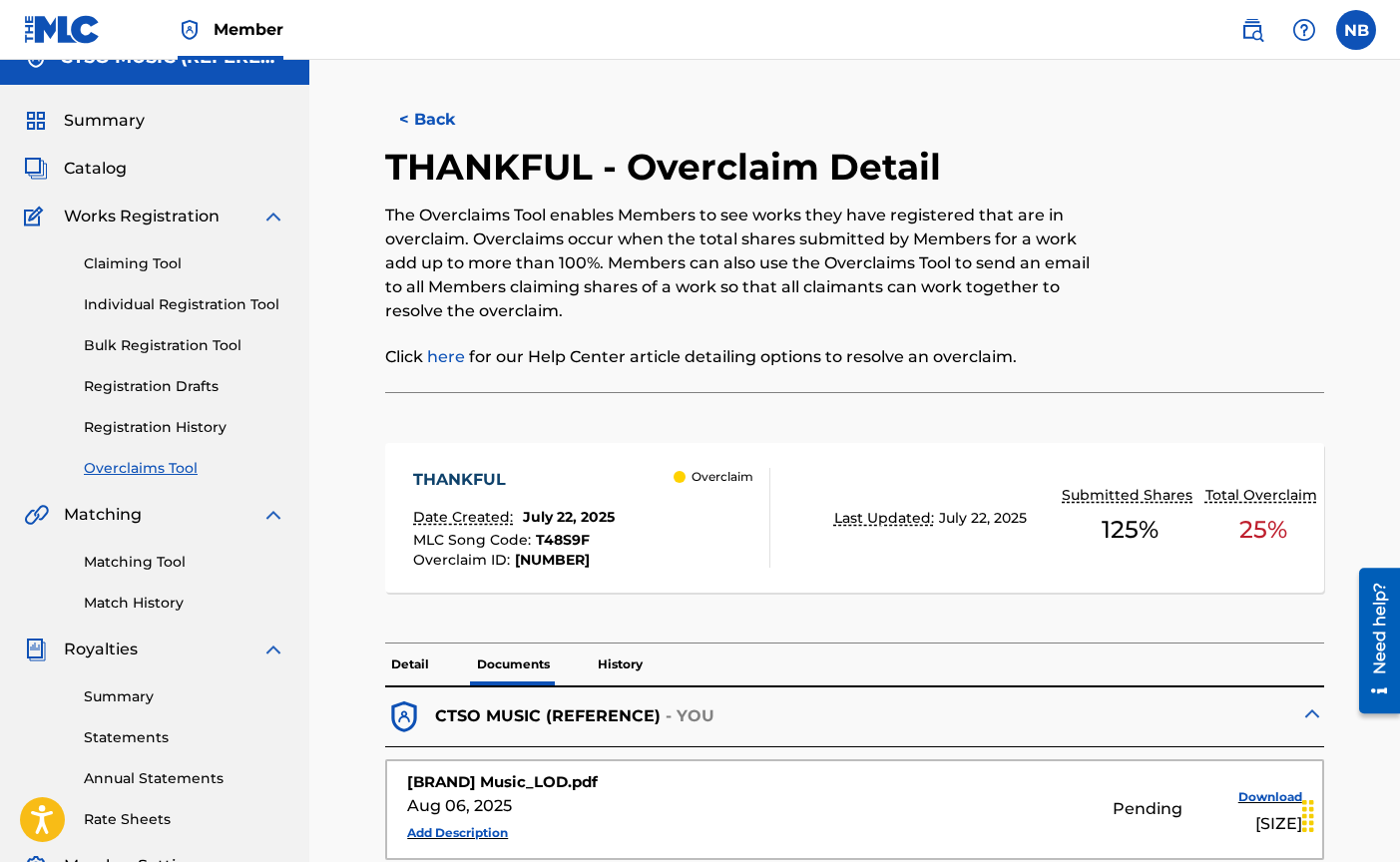 click on "< Back" at bounding box center [445, 120] 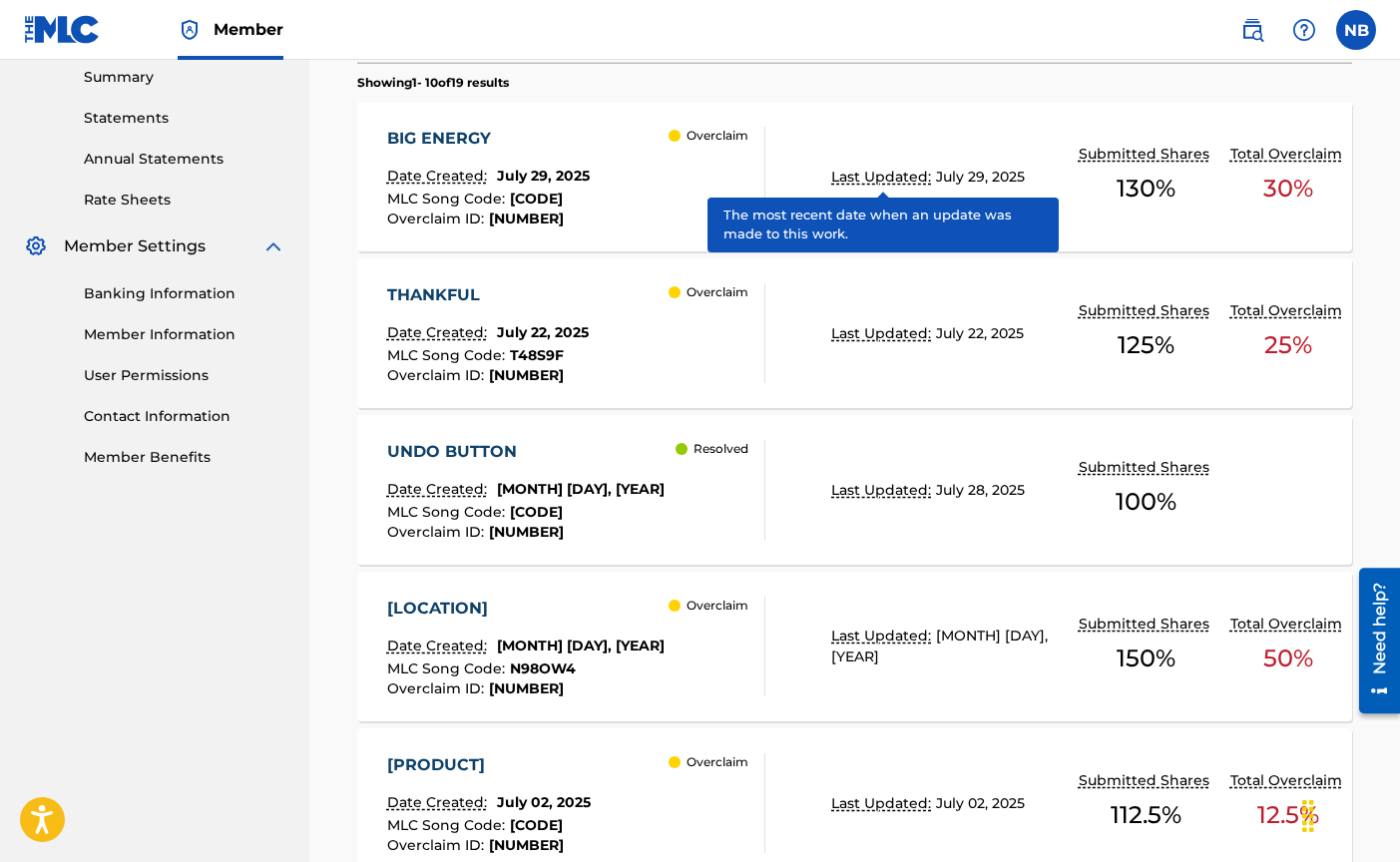 scroll, scrollTop: 824, scrollLeft: 0, axis: vertical 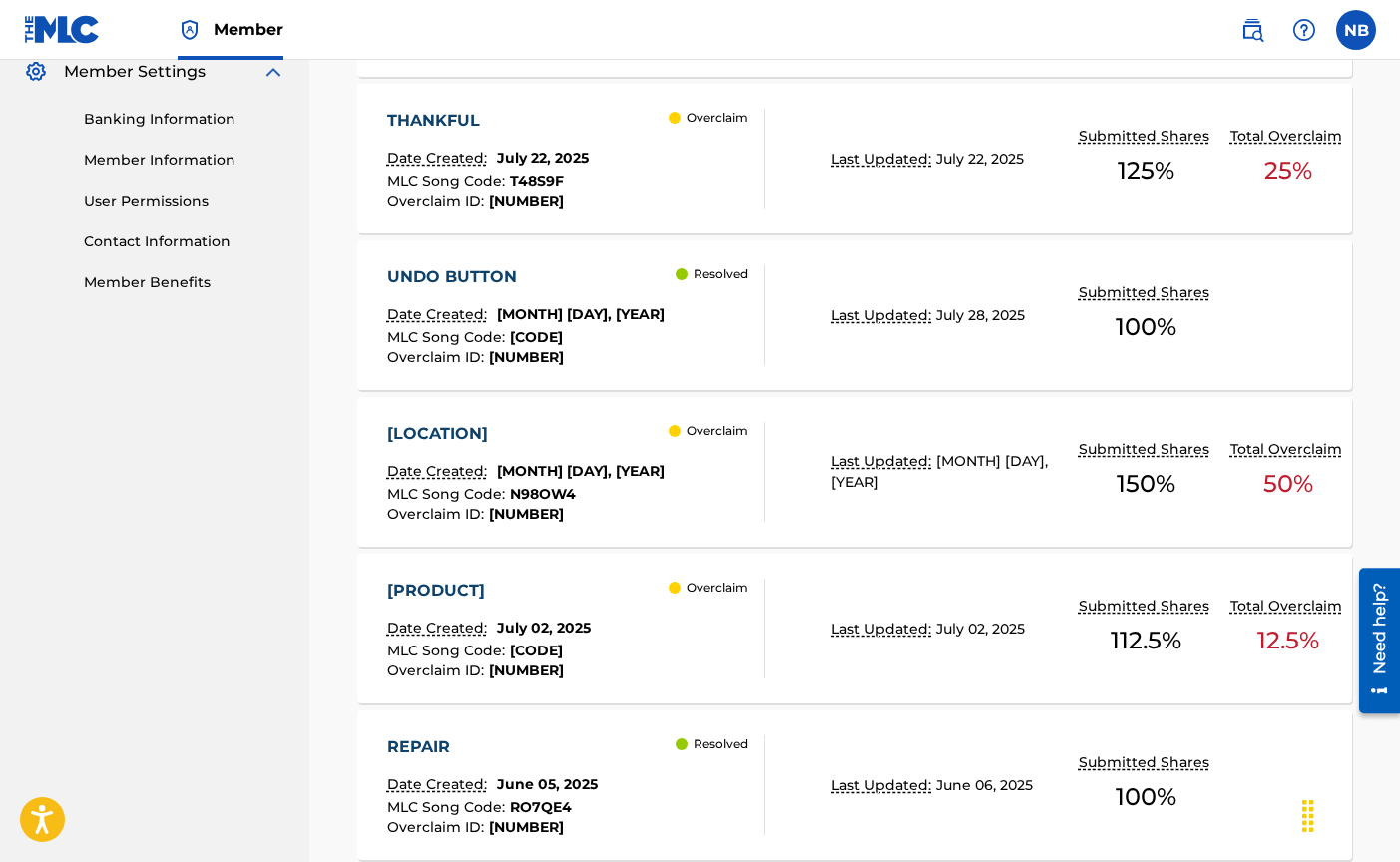click on "[BRAND] Date Created: [MONTH] [DAY], [YEAR] MLC Song Code : [CODE] Overclaim ID : [ID] Resolved" at bounding box center [576, 315] 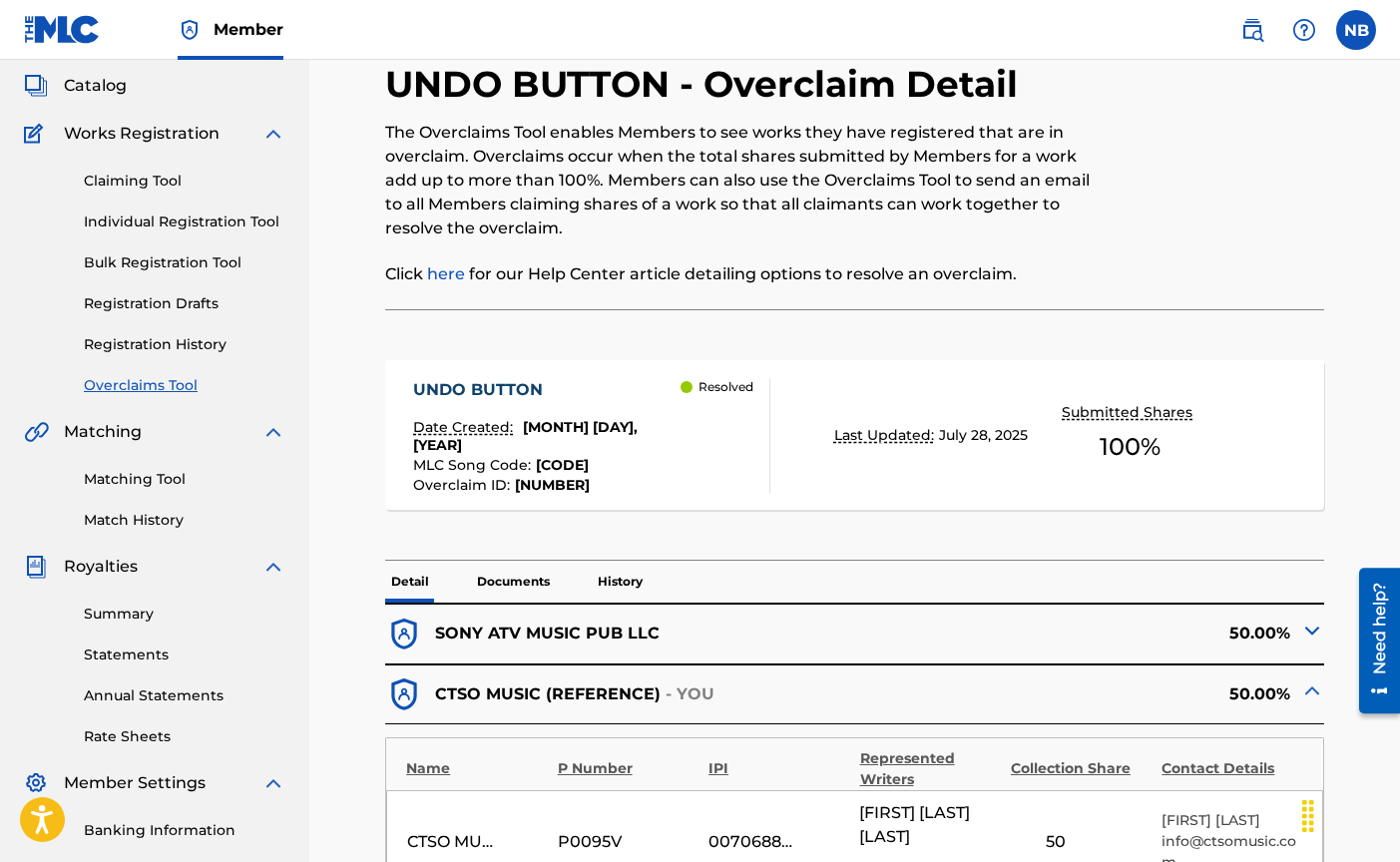 scroll, scrollTop: 0, scrollLeft: 0, axis: both 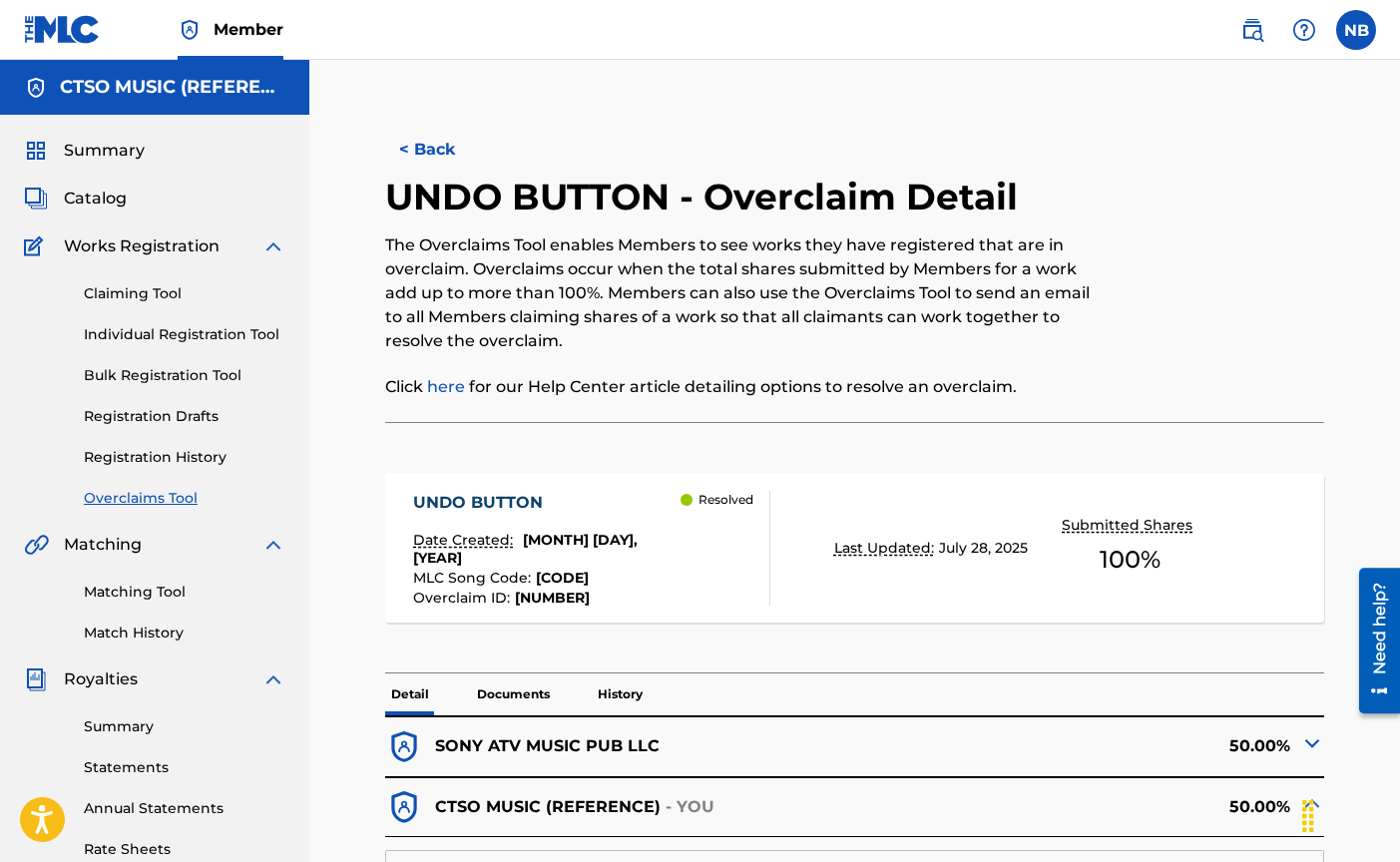 click on "< Back" at bounding box center [445, 150] 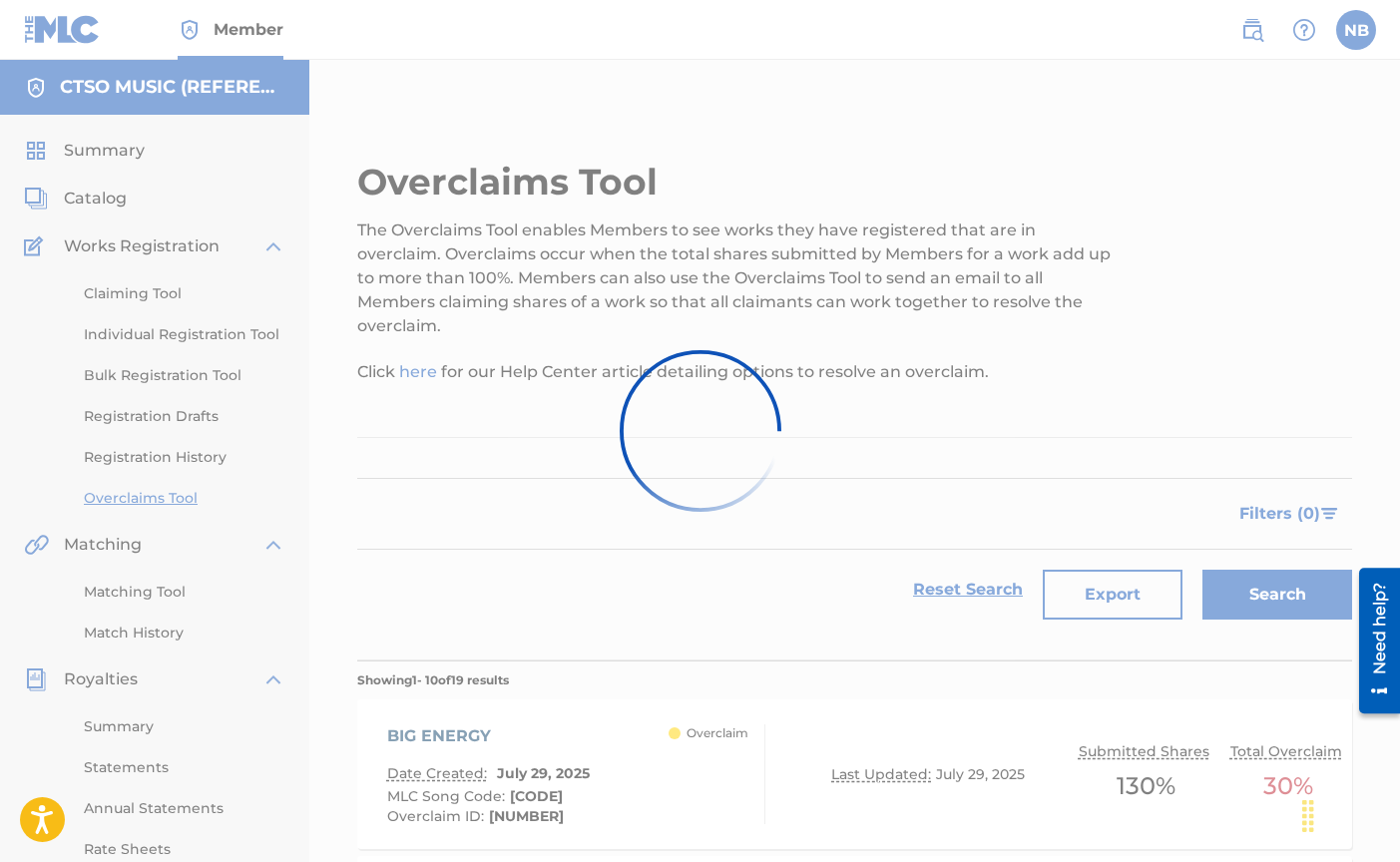 scroll, scrollTop: 824, scrollLeft: 0, axis: vertical 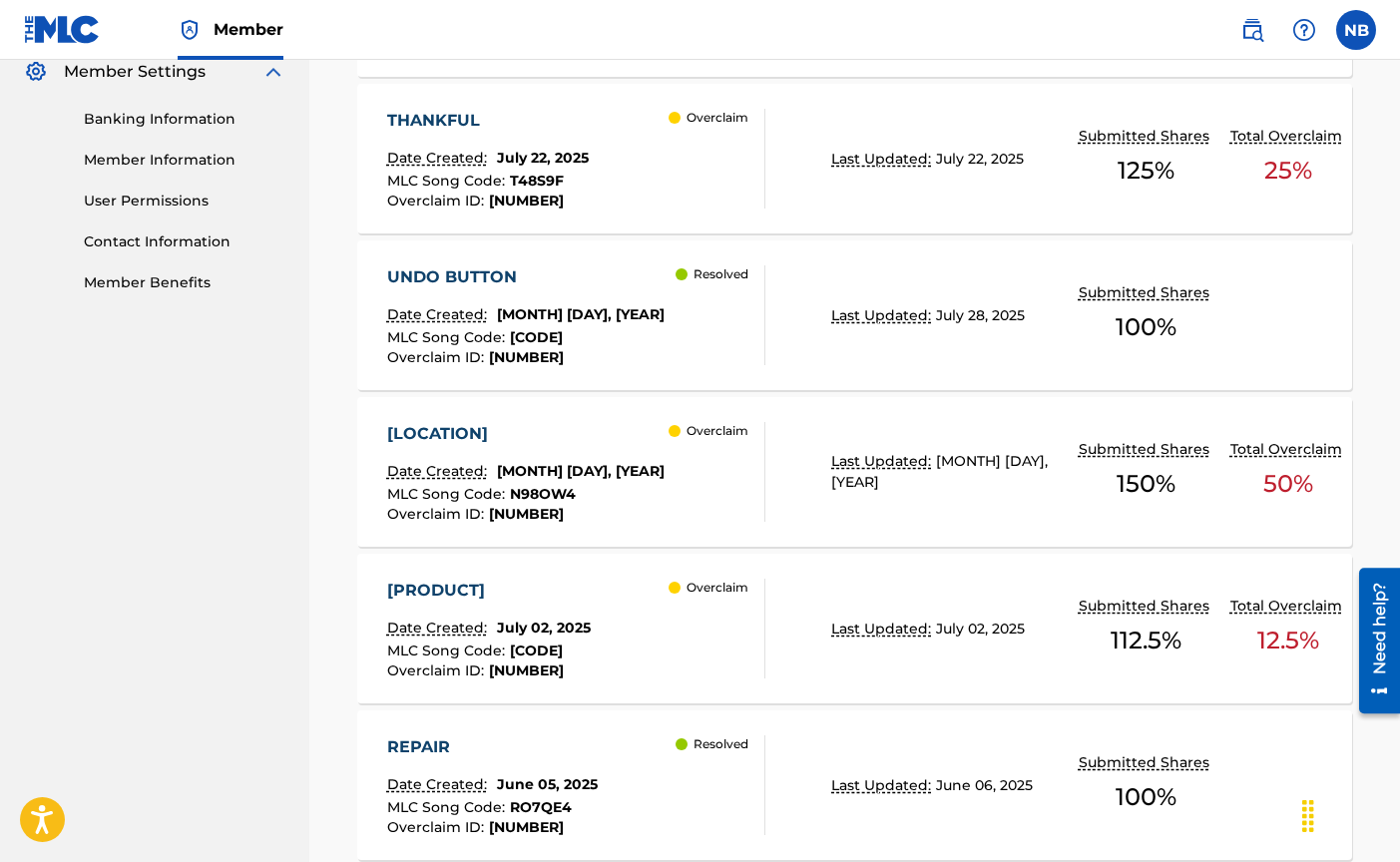 click on "[BRAND] Date Created: [MONTH] [DAY], [YEAR] MLC Song Code : [CODE] Overclaim ID : [ID] Overclaim" at bounding box center [576, 472] 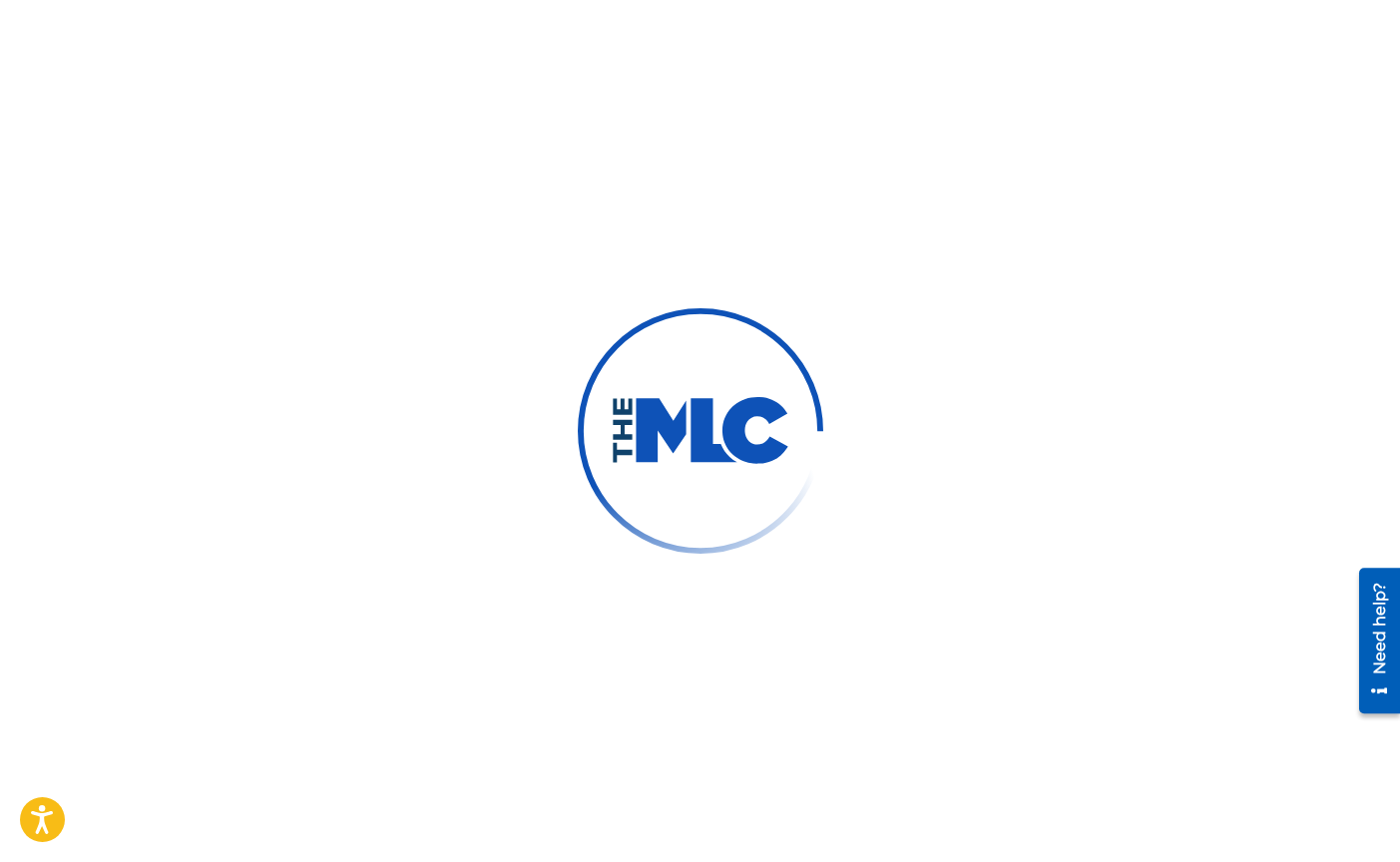scroll, scrollTop: 0, scrollLeft: 0, axis: both 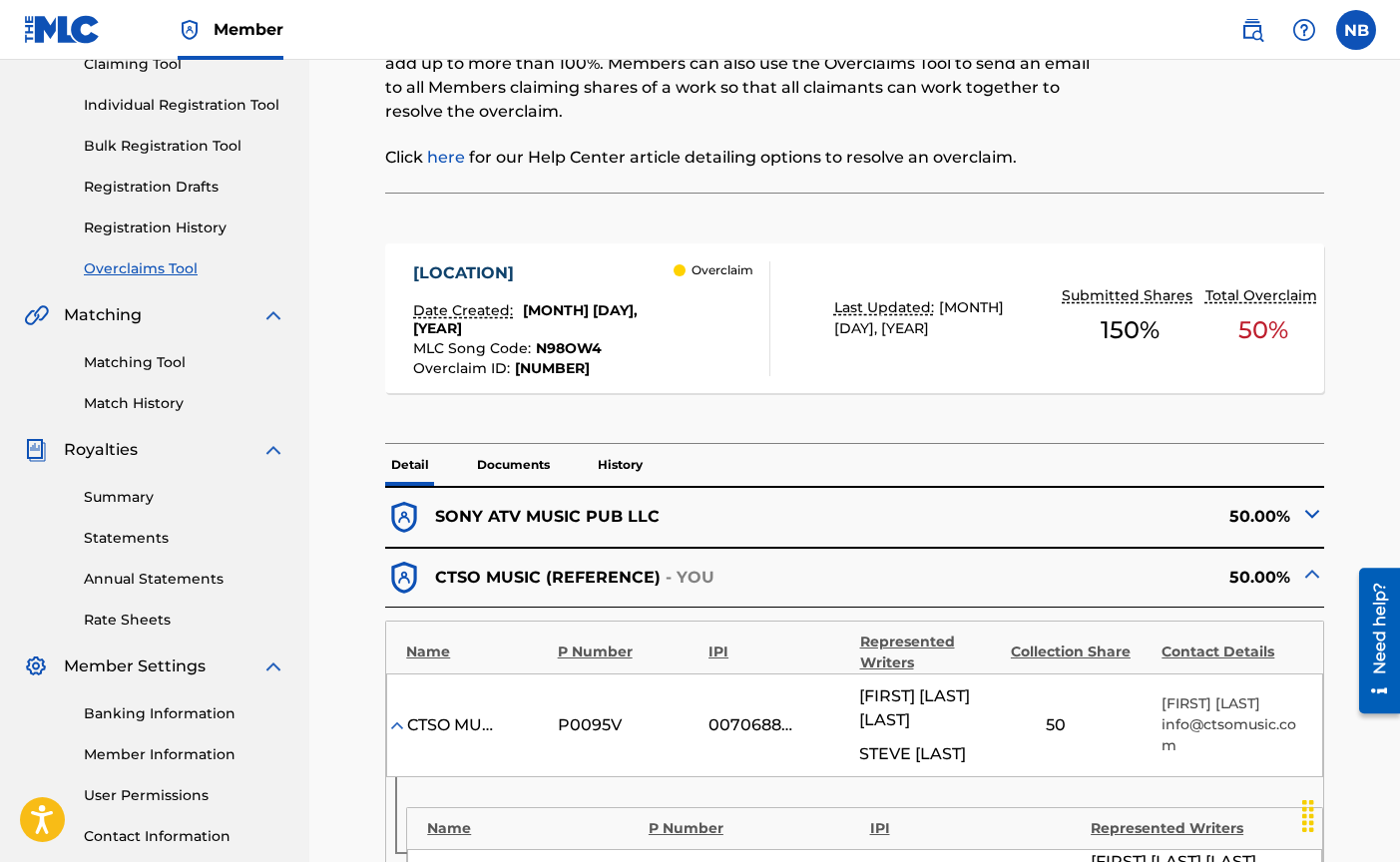 click on "Documents" at bounding box center [513, 465] 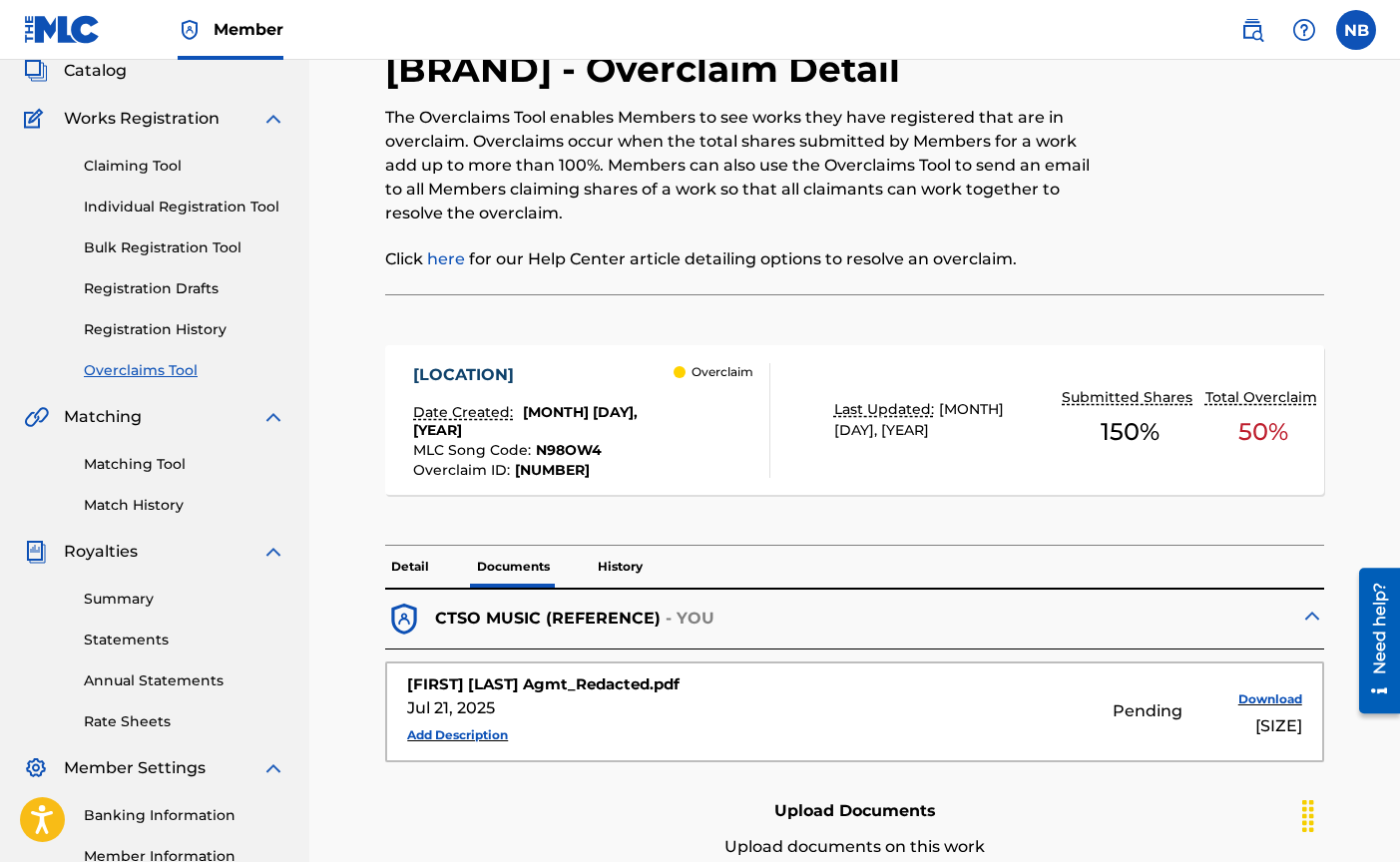 scroll, scrollTop: 0, scrollLeft: 0, axis: both 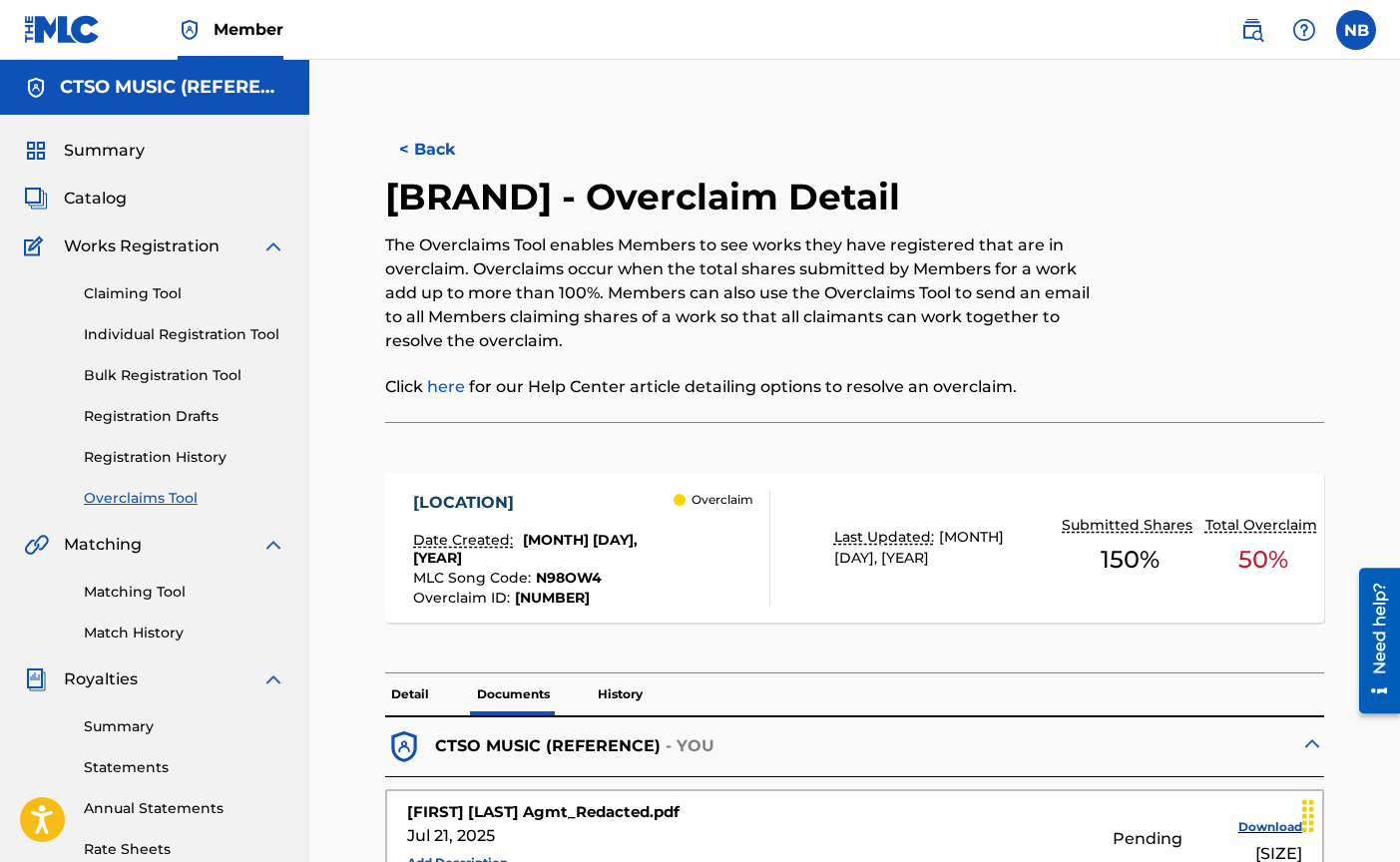 click on "< Back" at bounding box center (445, 150) 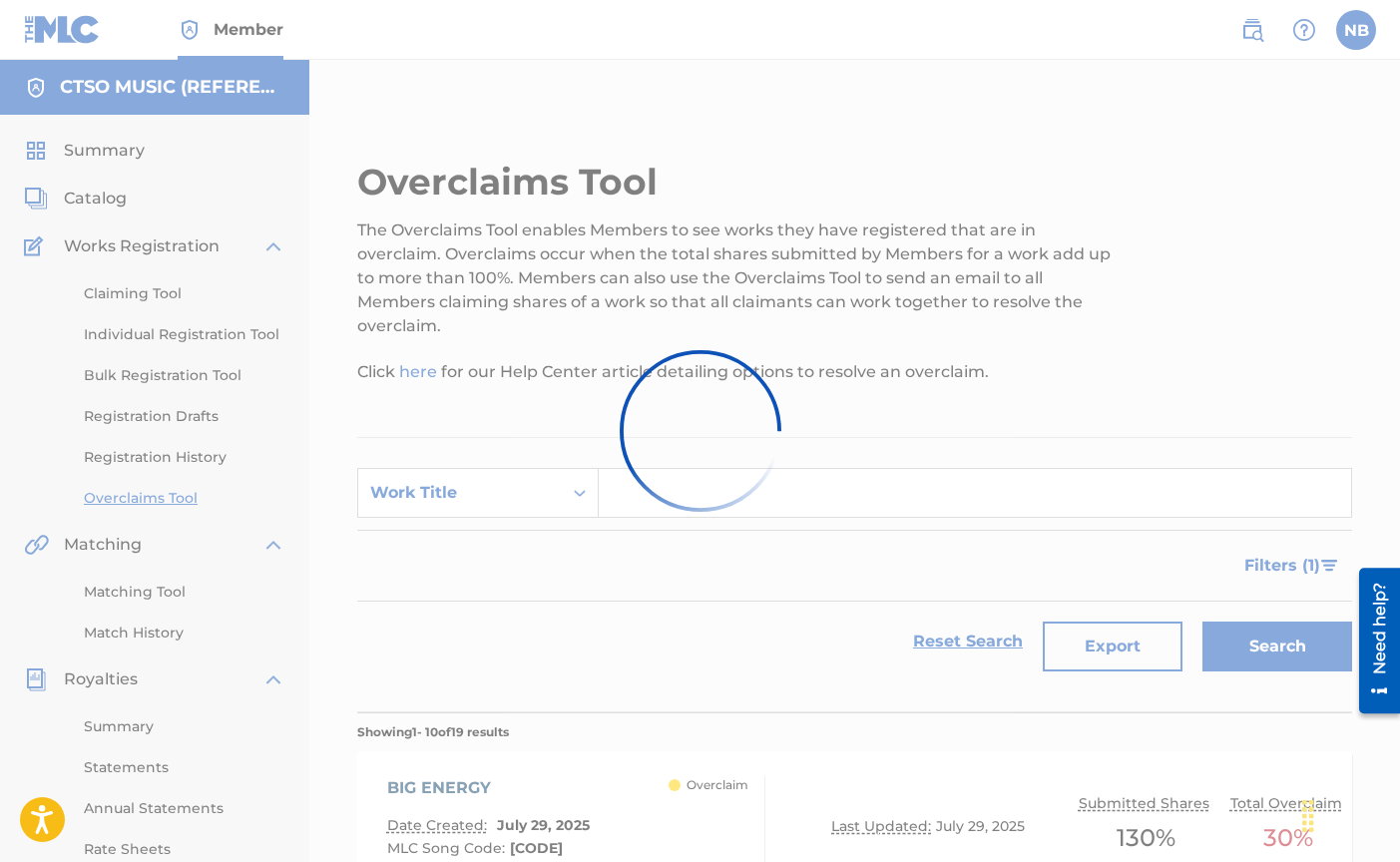 scroll, scrollTop: 824, scrollLeft: 0, axis: vertical 